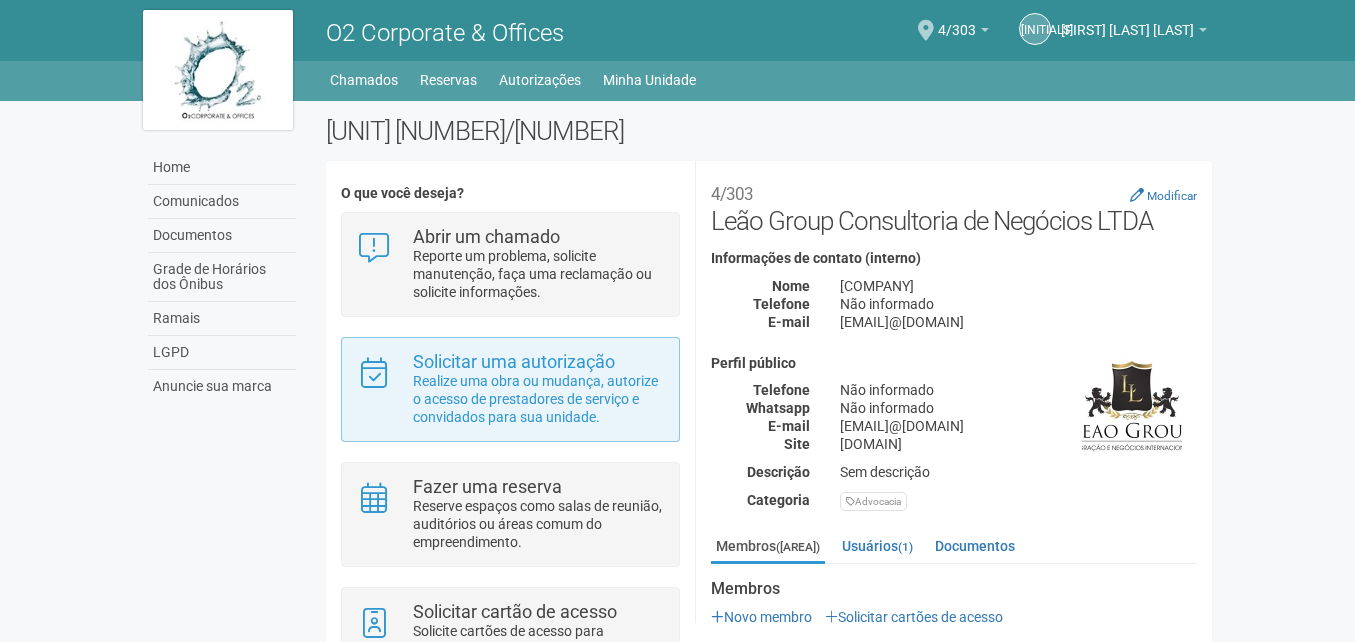 scroll, scrollTop: 0, scrollLeft: 0, axis: both 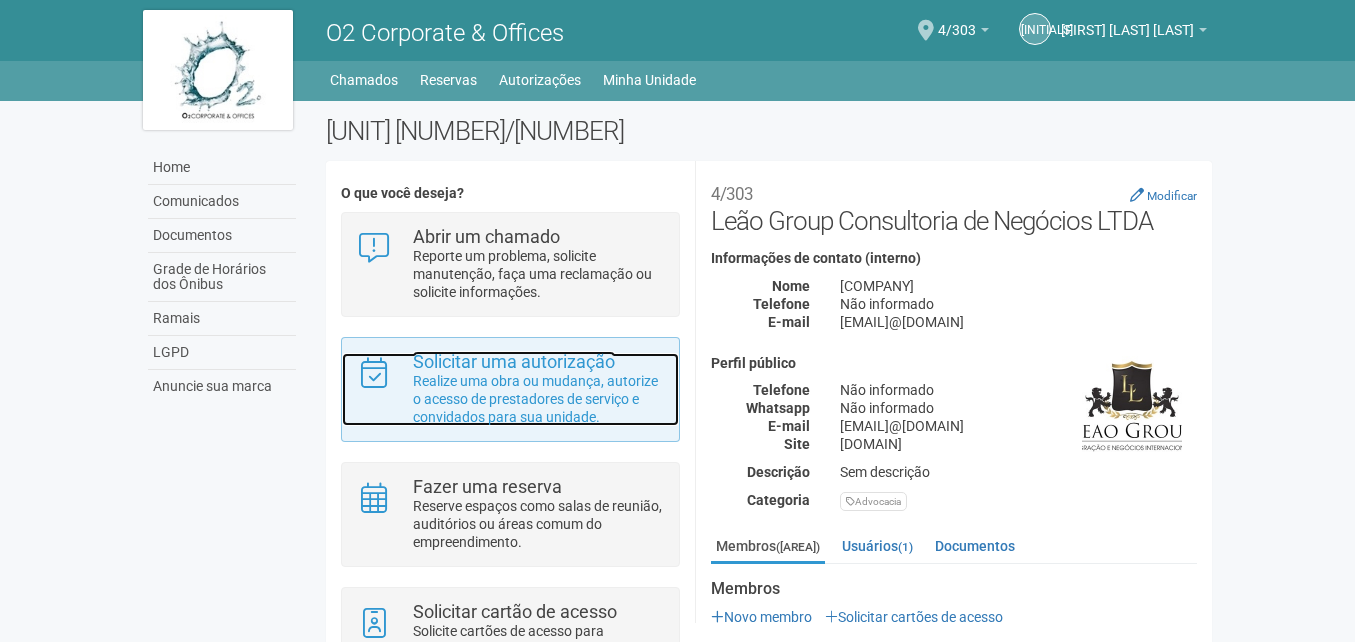 click on "Realize uma obra ou mudança, autorize o acesso de prestadores de serviço e convidados para sua unidade." at bounding box center (538, 399) 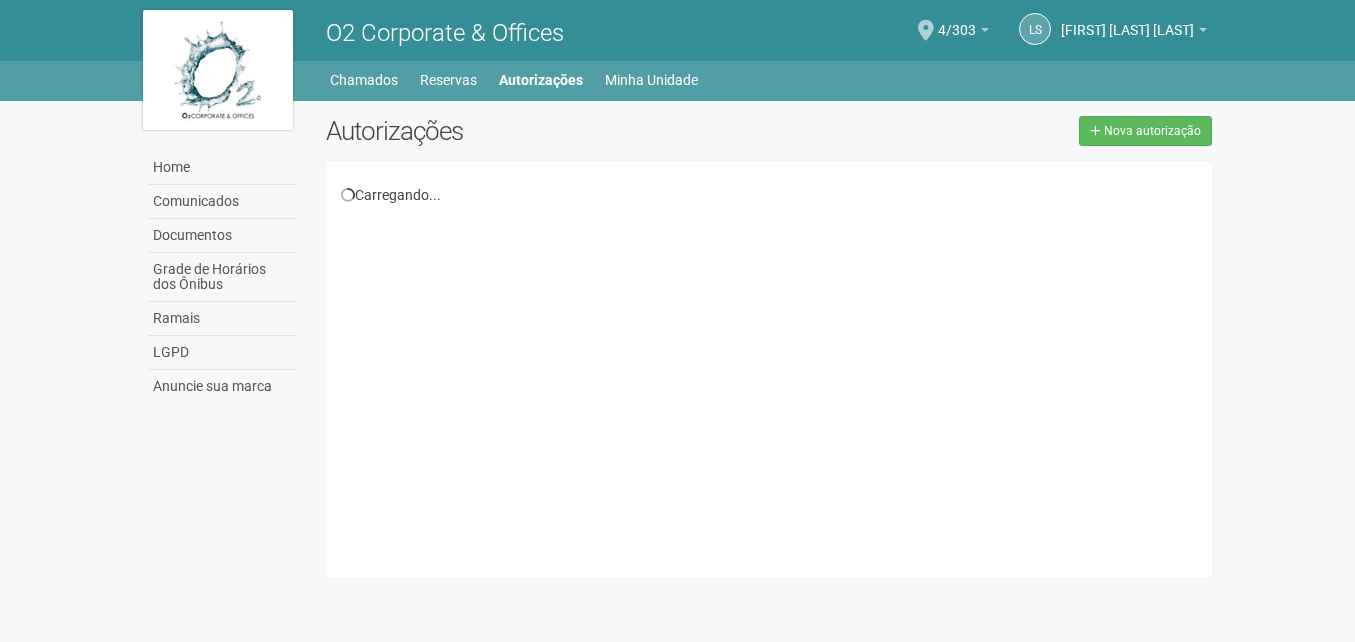 scroll, scrollTop: 0, scrollLeft: 0, axis: both 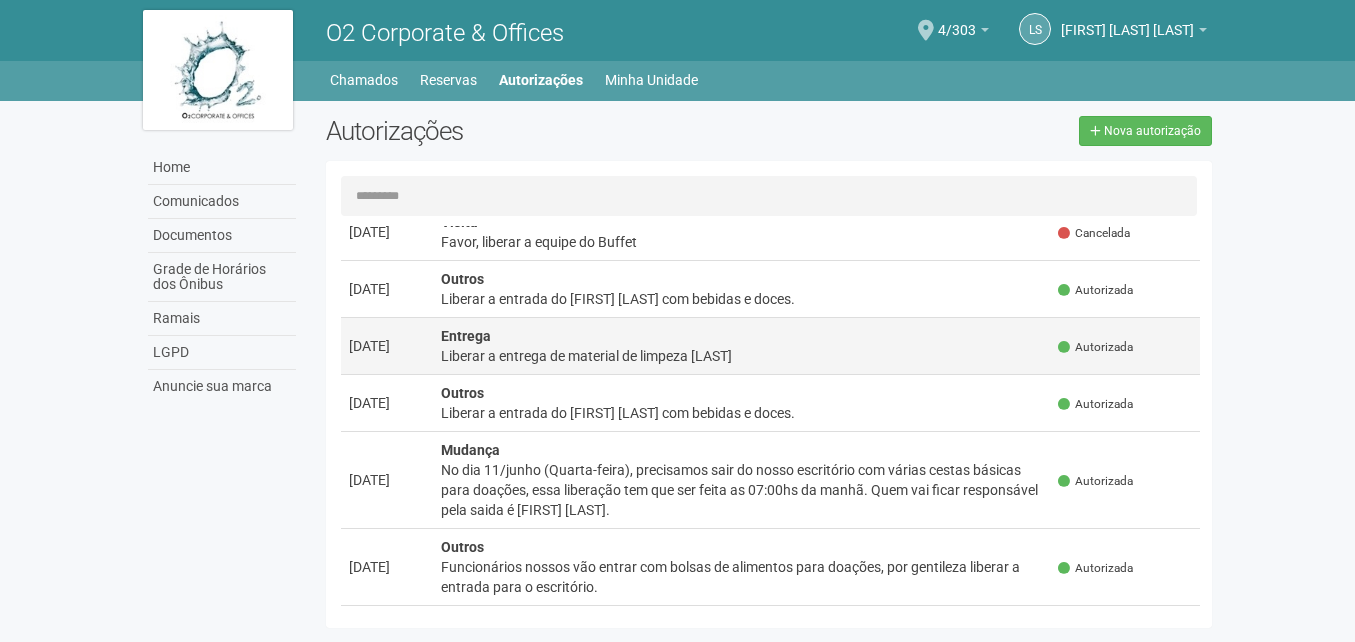 click on "Liberar a entrega de material de limpeza [LAST]" at bounding box center (742, 356) 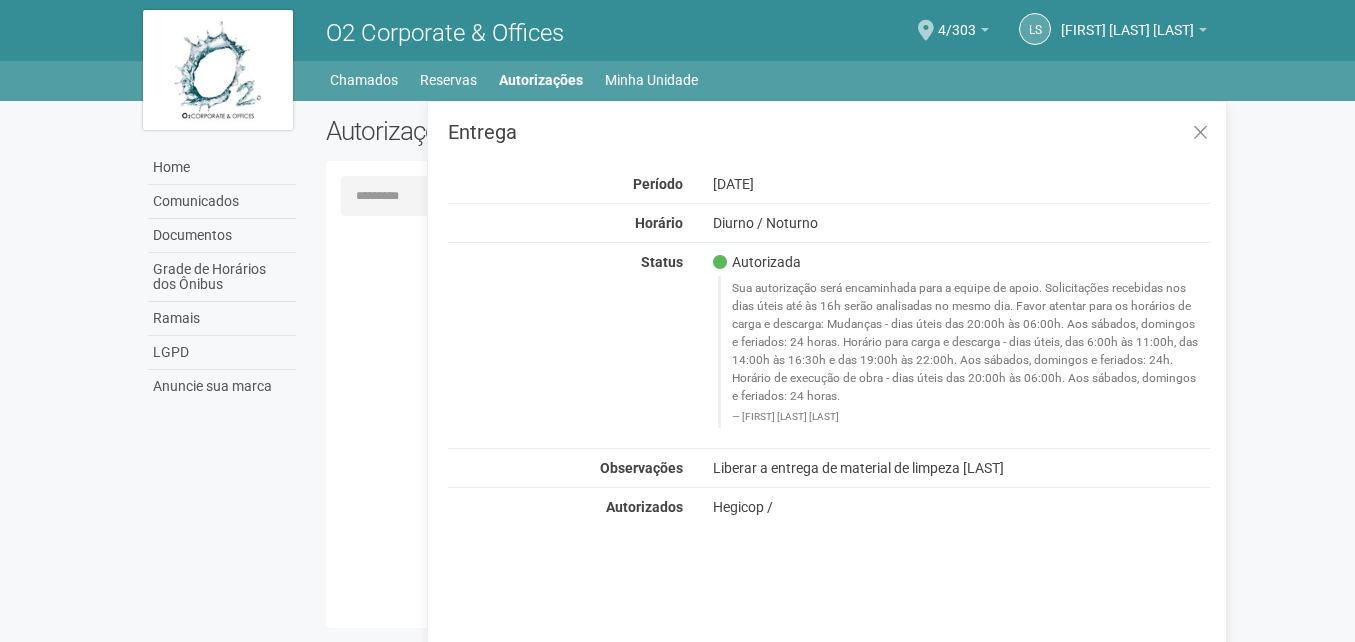 scroll, scrollTop: 0, scrollLeft: 0, axis: both 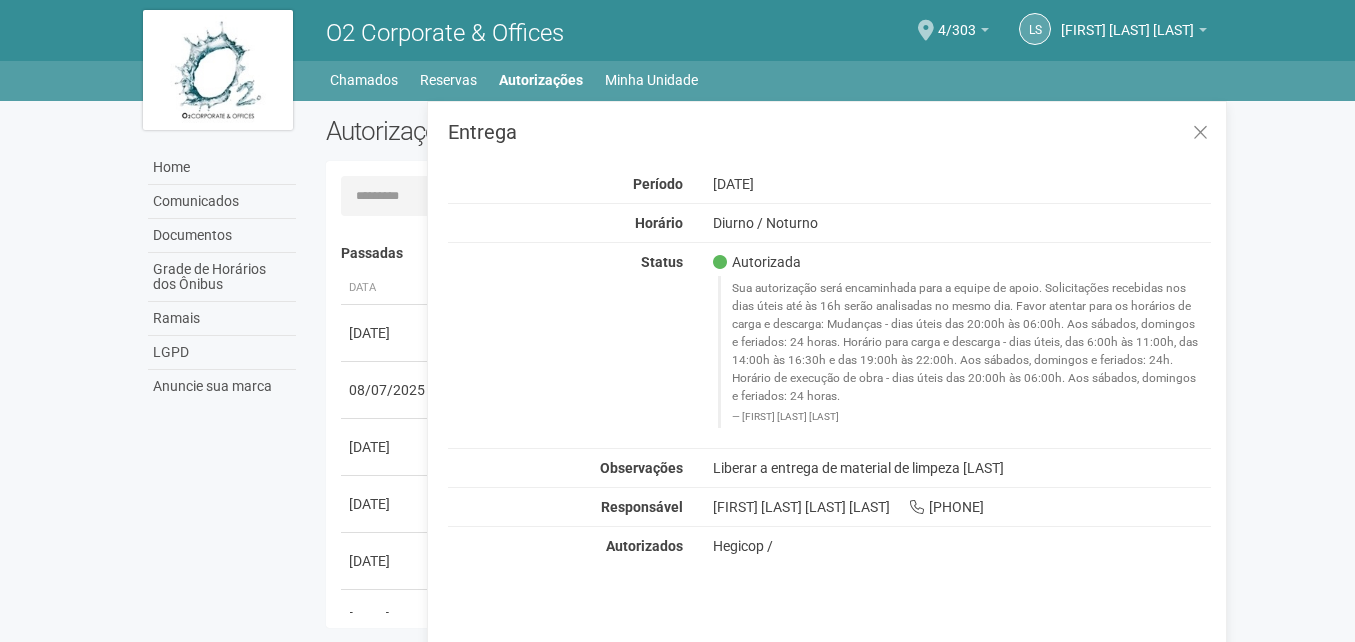 drag, startPoint x: 711, startPoint y: 474, endPoint x: 1031, endPoint y: 460, distance: 320.3061 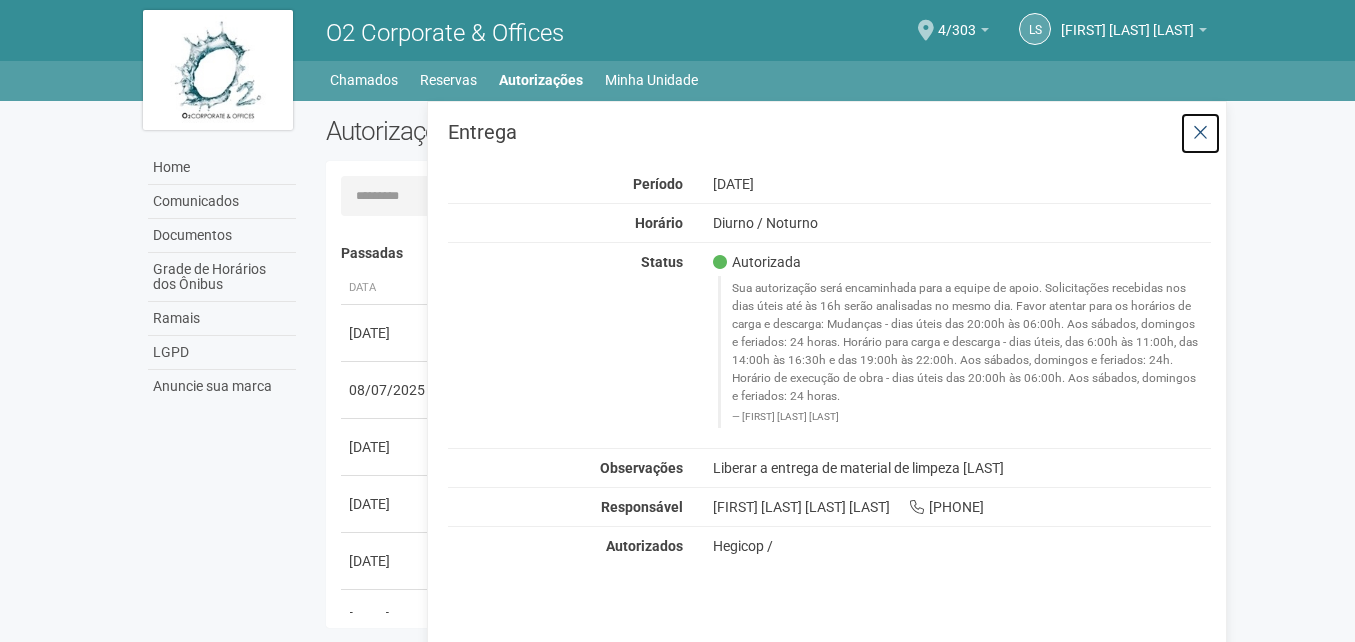 drag, startPoint x: 1031, startPoint y: 460, endPoint x: 1198, endPoint y: 135, distance: 365.3957 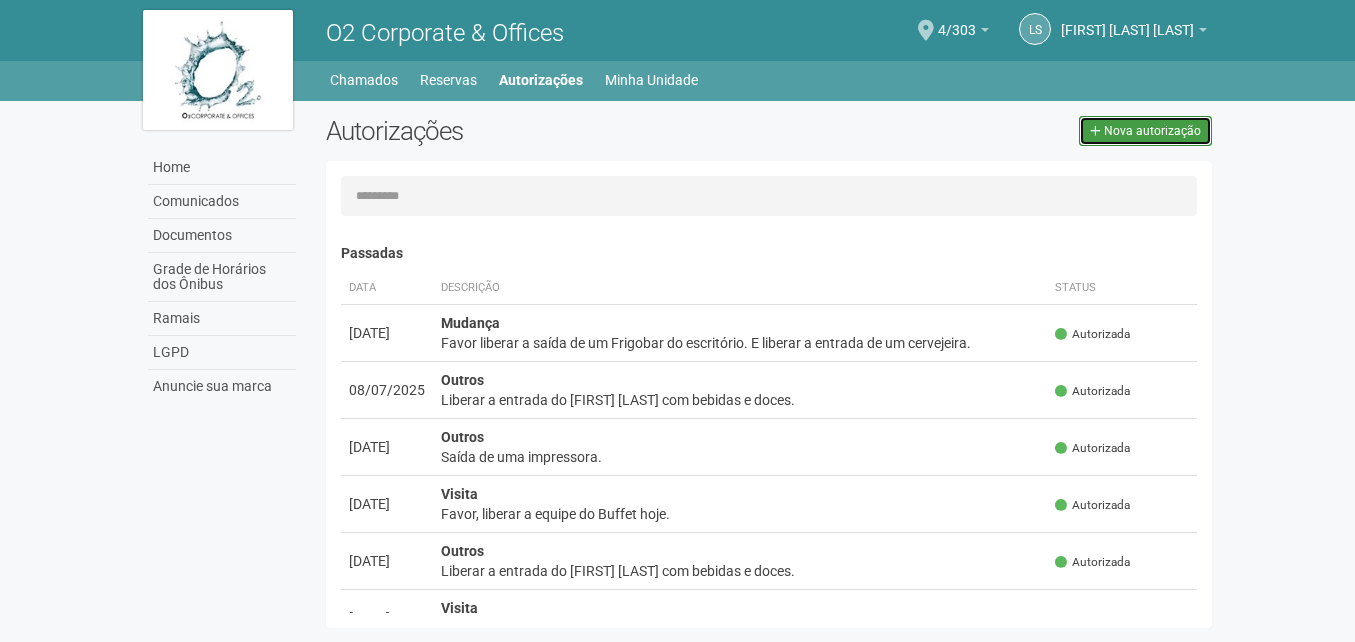 click on "Nova autorização" at bounding box center [1152, 131] 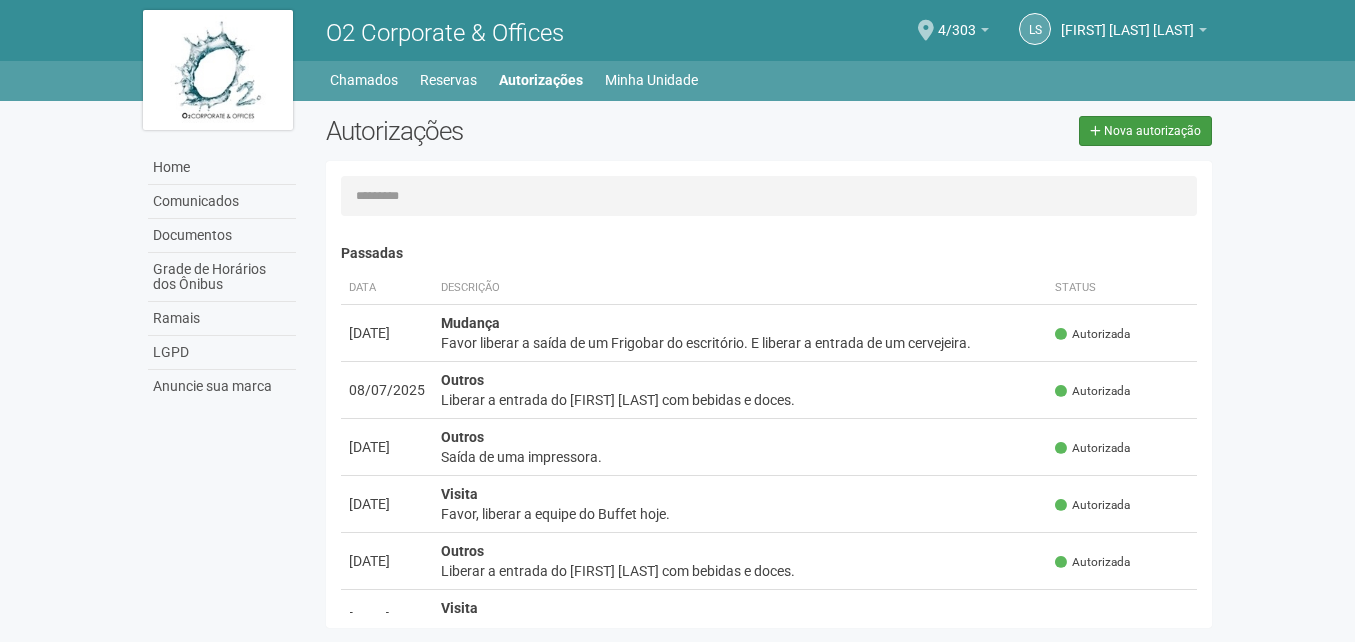 select on "**" 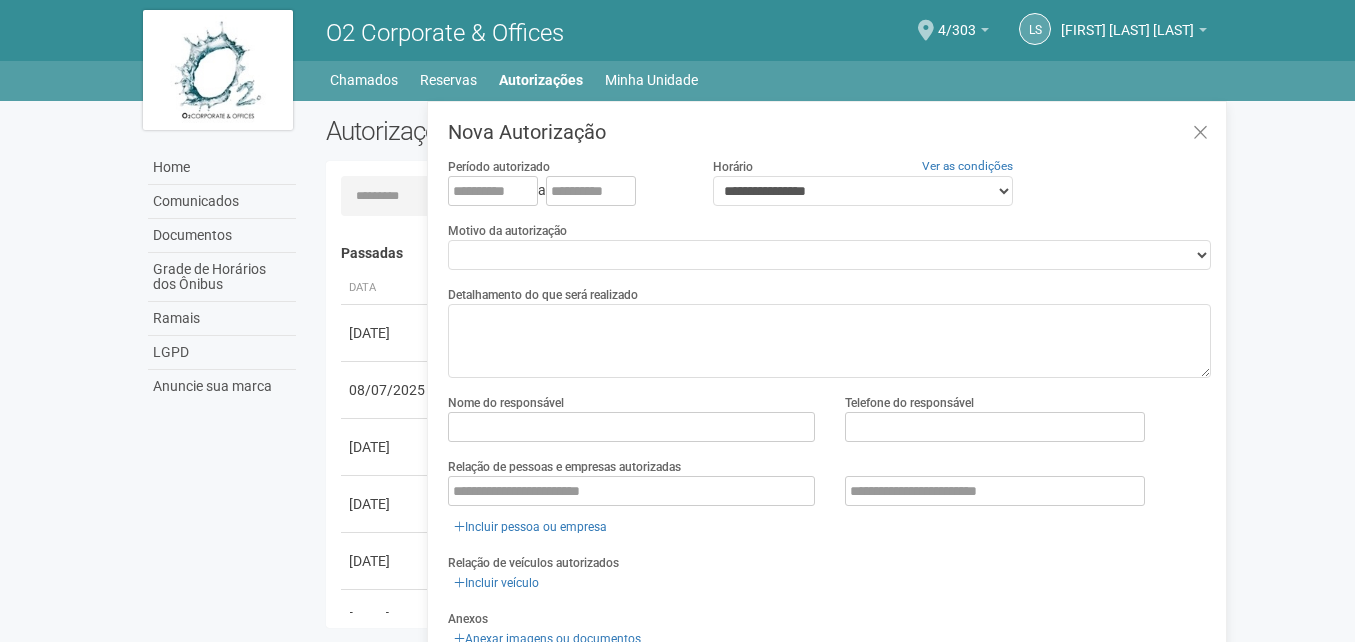 scroll, scrollTop: 31, scrollLeft: 0, axis: vertical 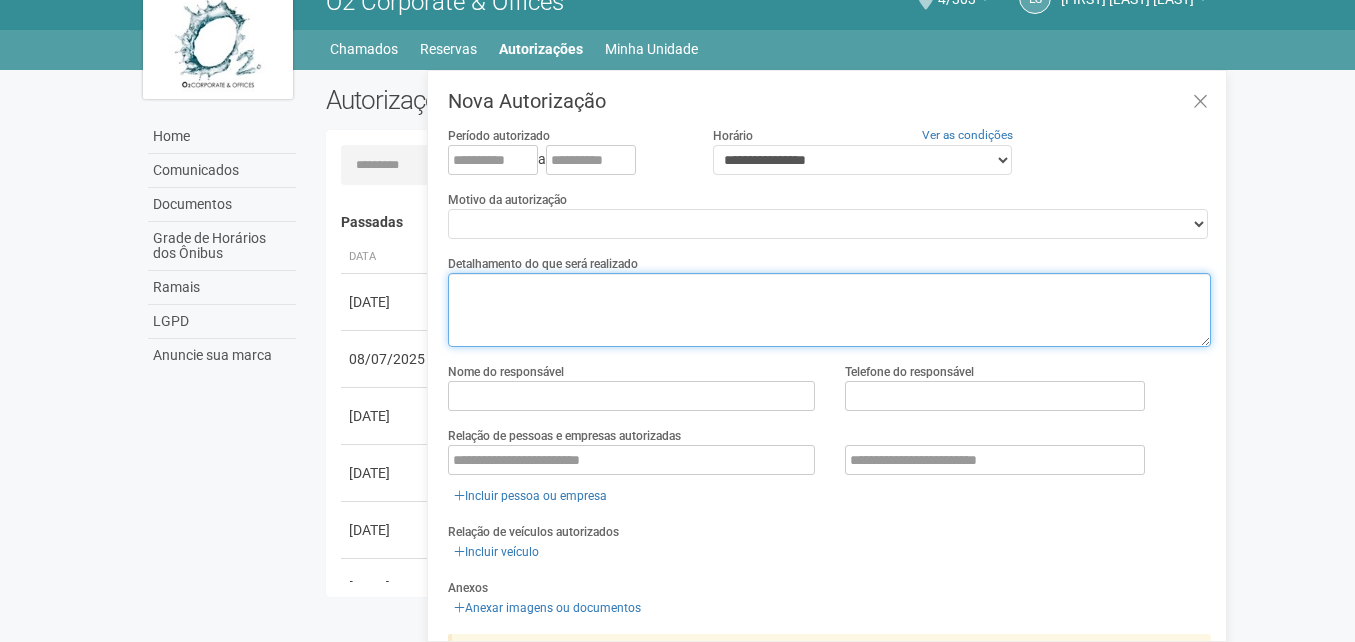 click at bounding box center (829, 310) 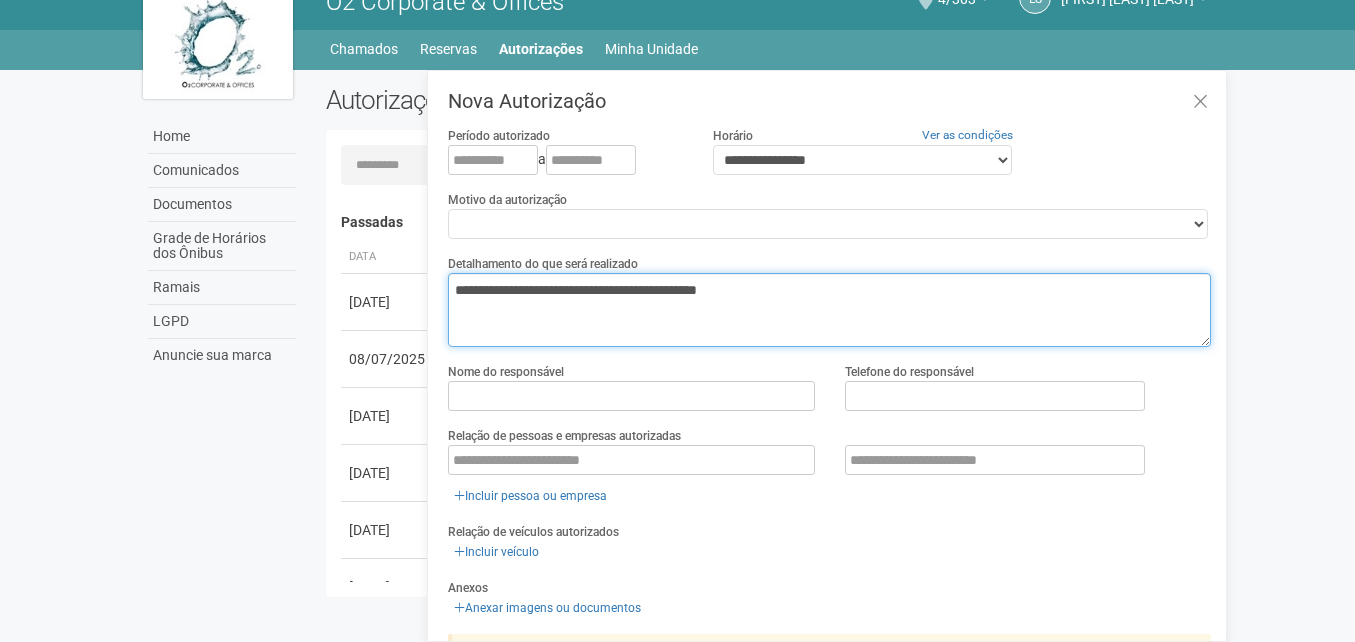 type on "**********" 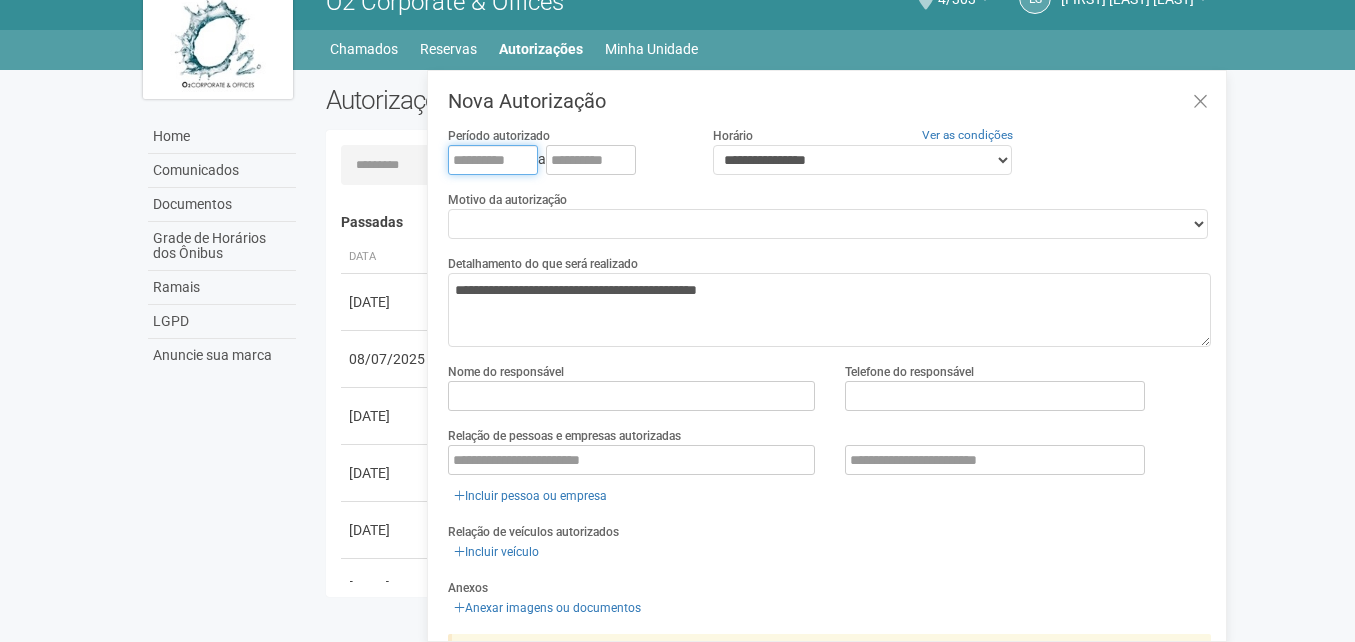 click at bounding box center (493, 160) 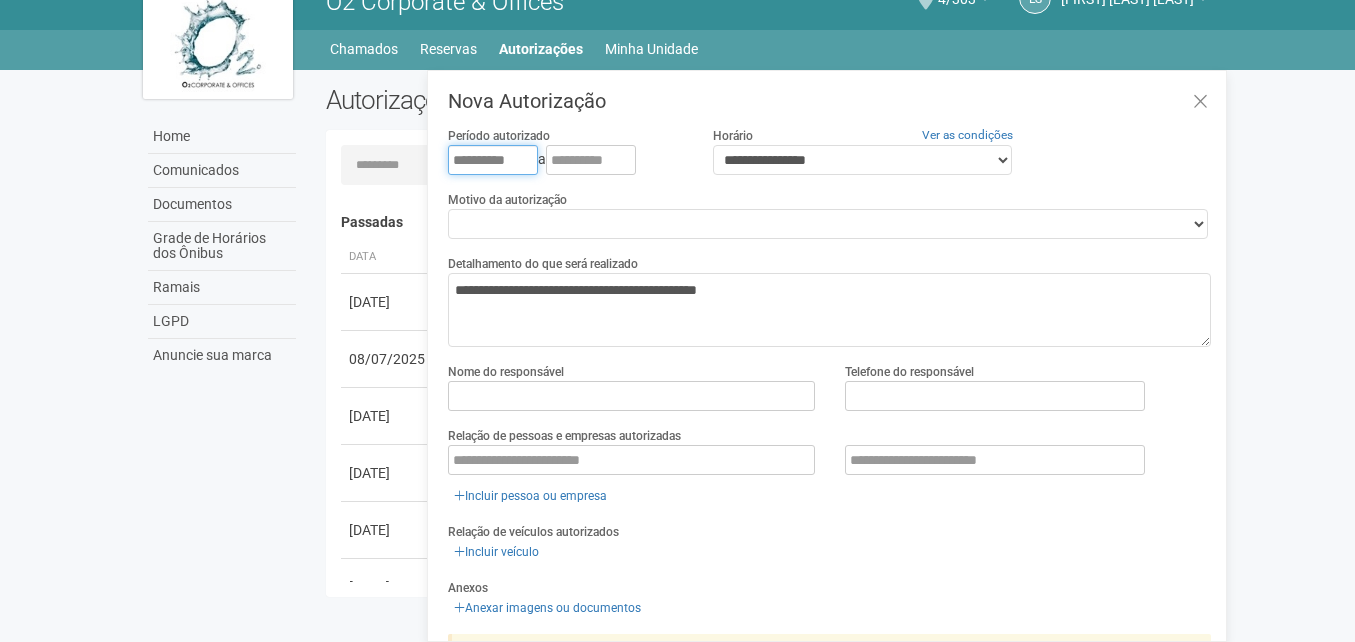 type on "**********" 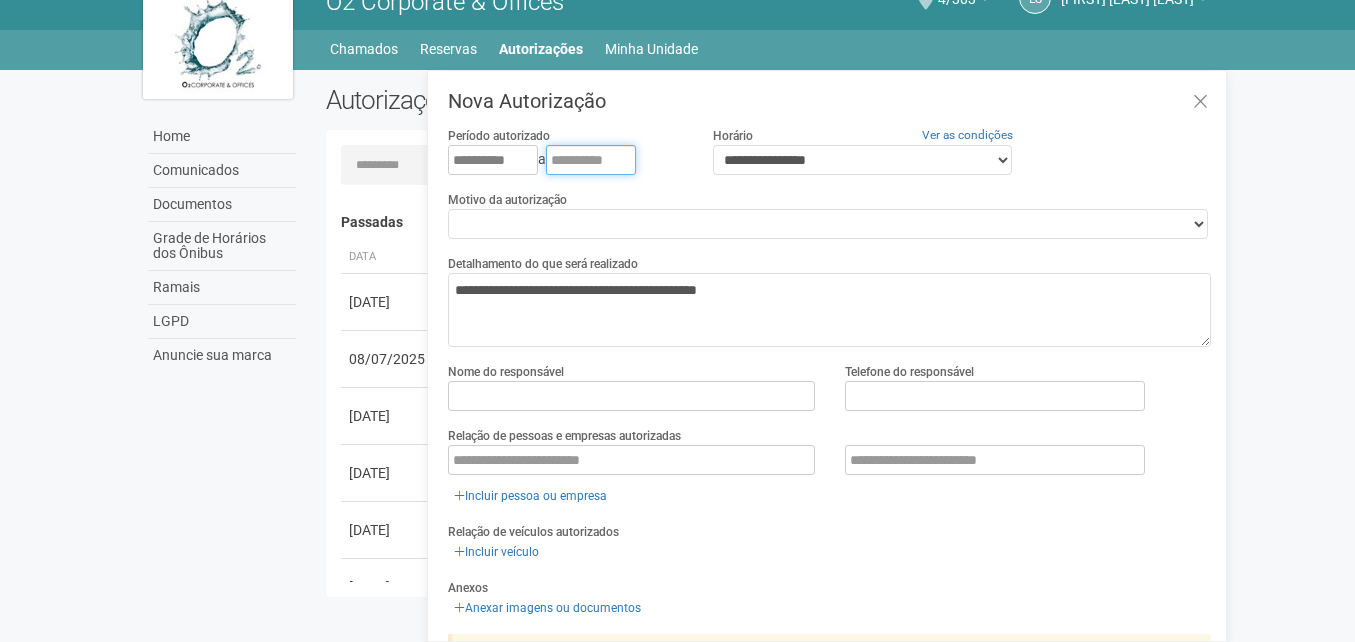 click at bounding box center [591, 160] 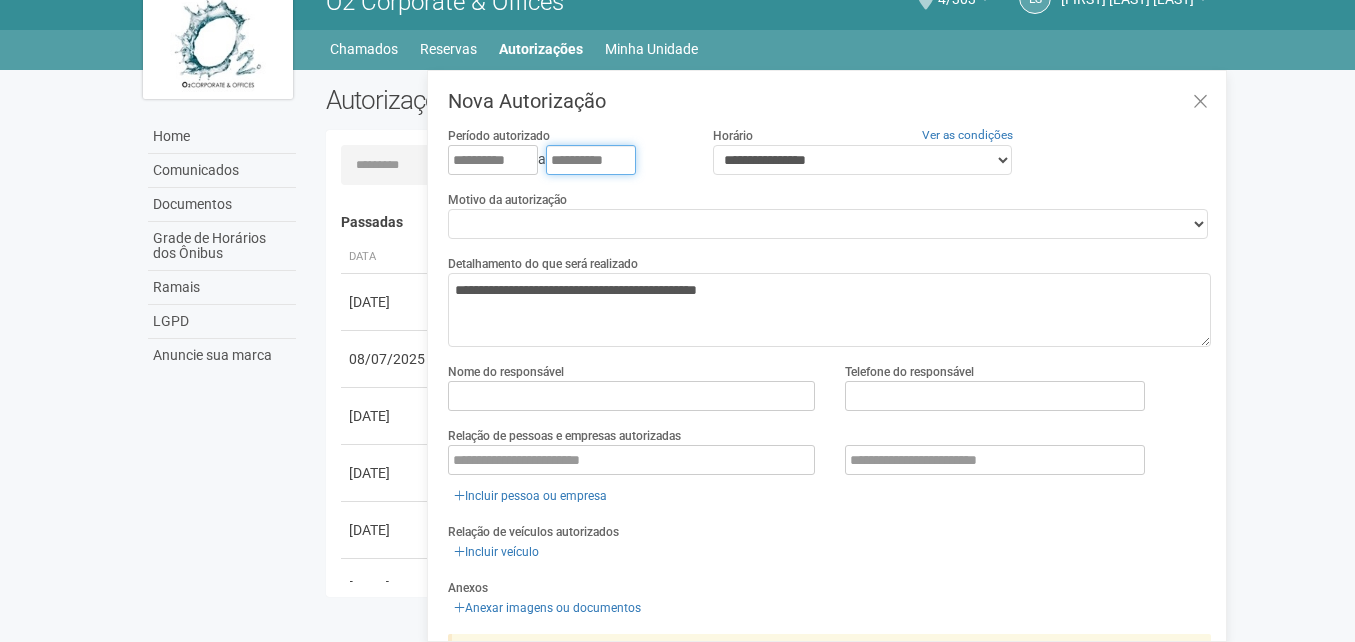 type on "**********" 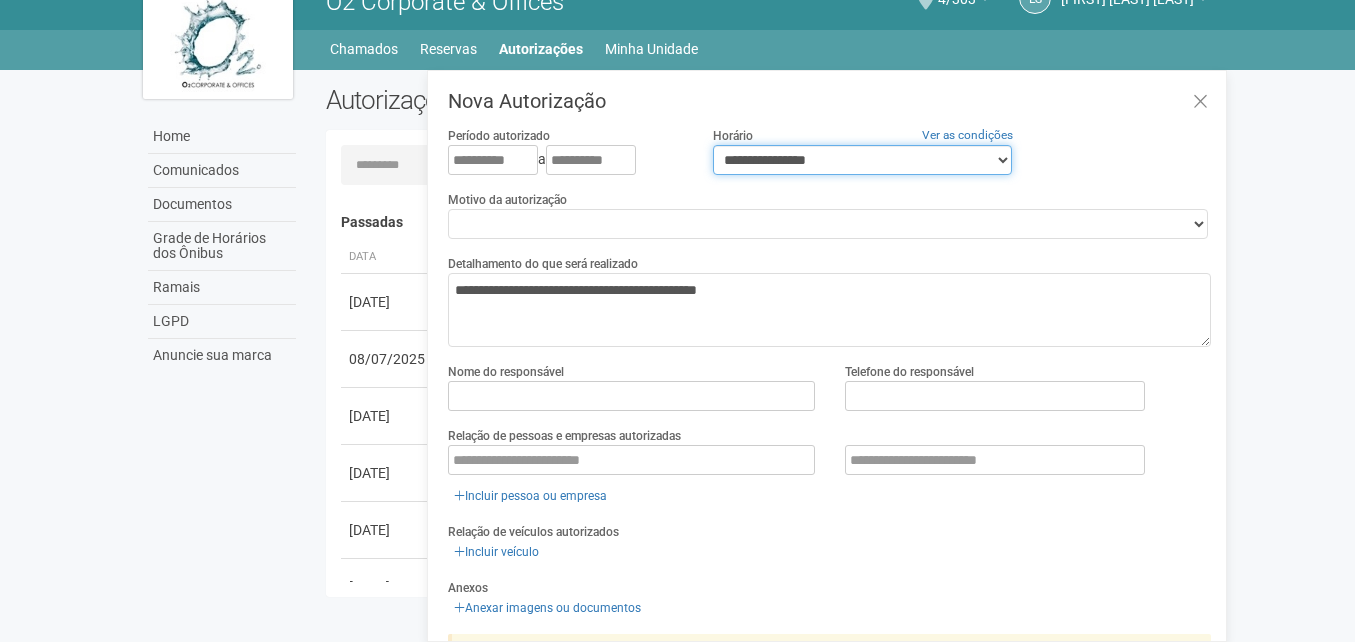 click on "**********" at bounding box center (862, 160) 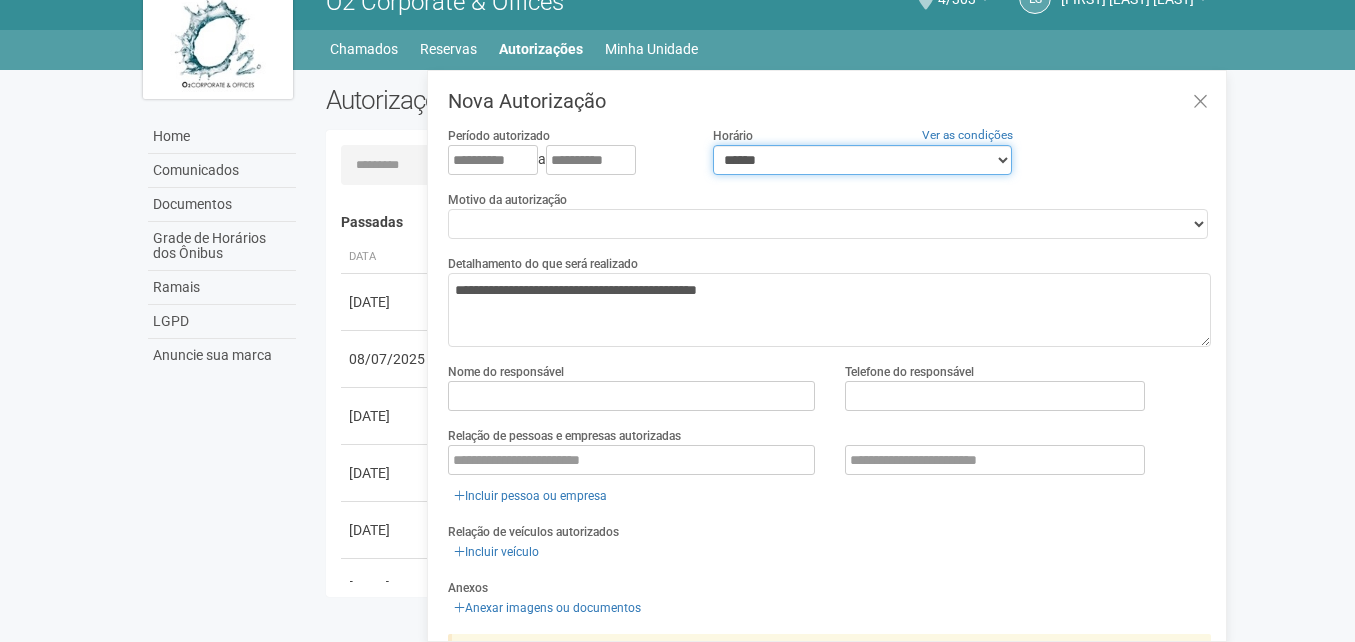 click on "**********" at bounding box center [862, 160] 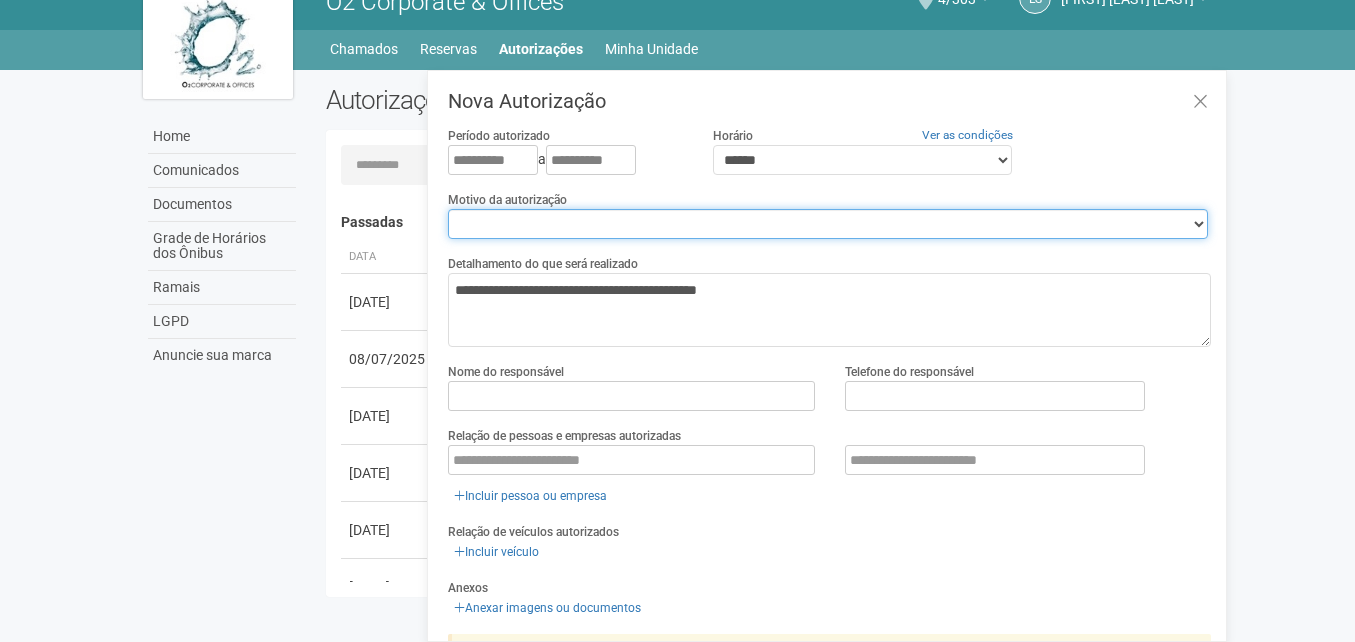 click on "**********" at bounding box center [828, 224] 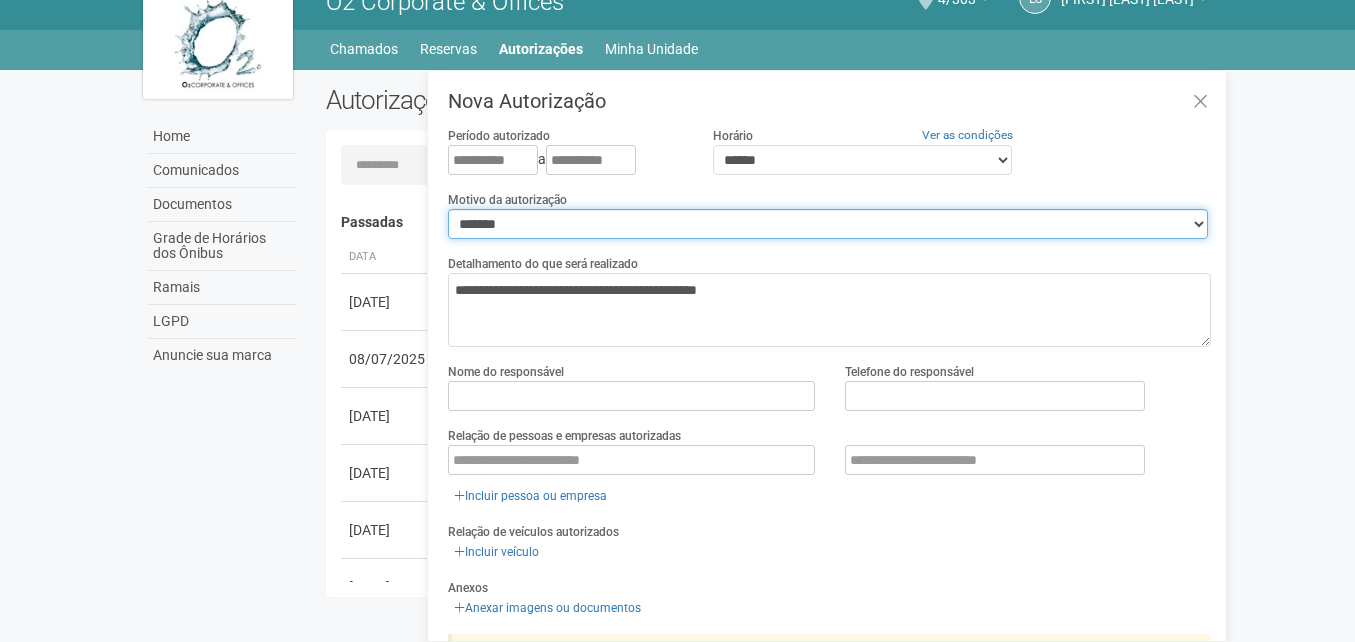 click on "**********" at bounding box center [828, 224] 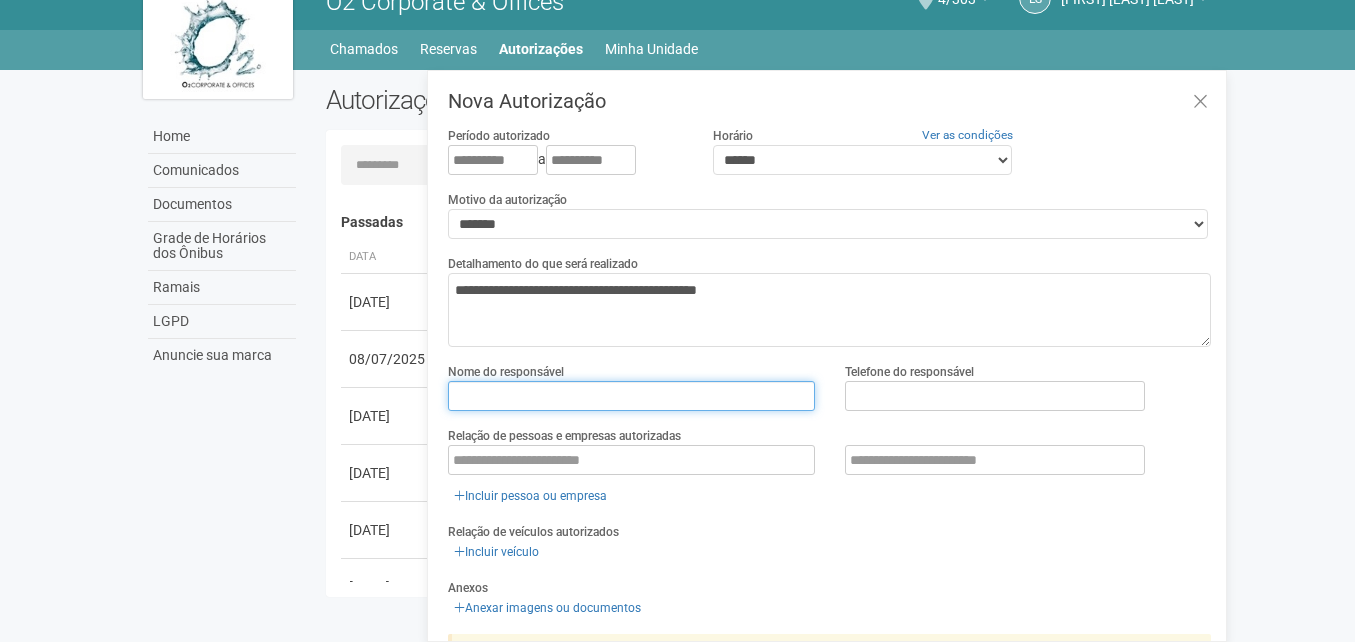 click at bounding box center (631, 396) 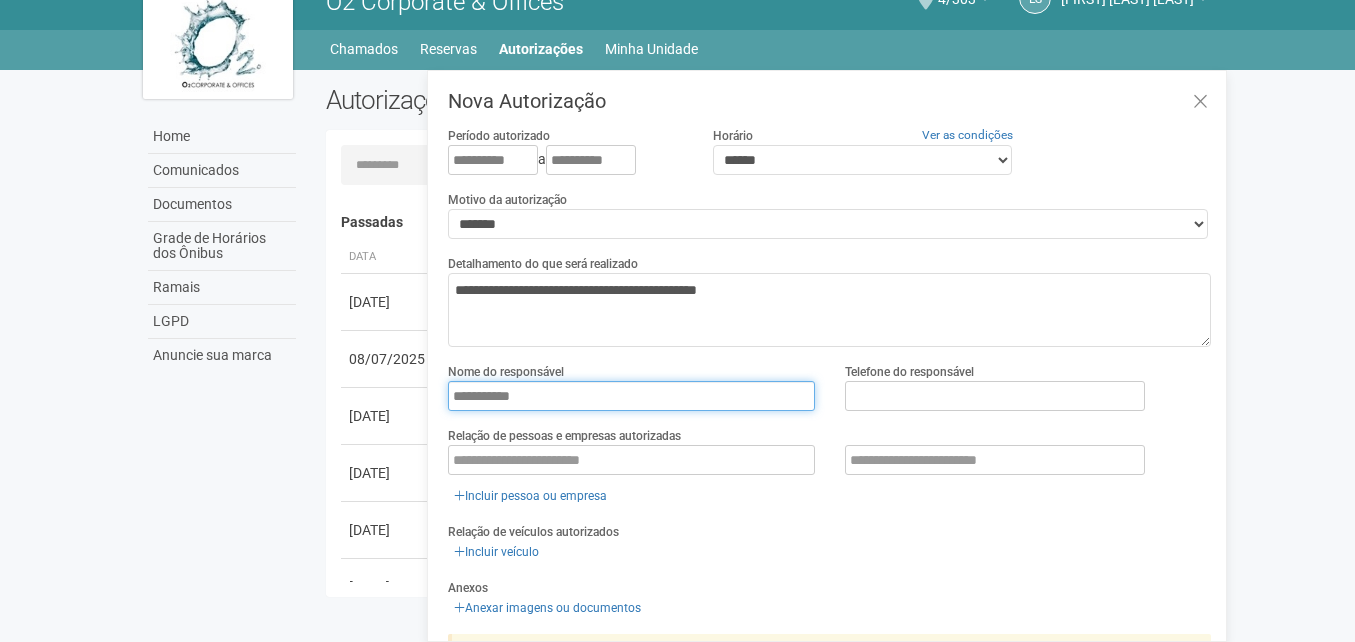 type on "**********" 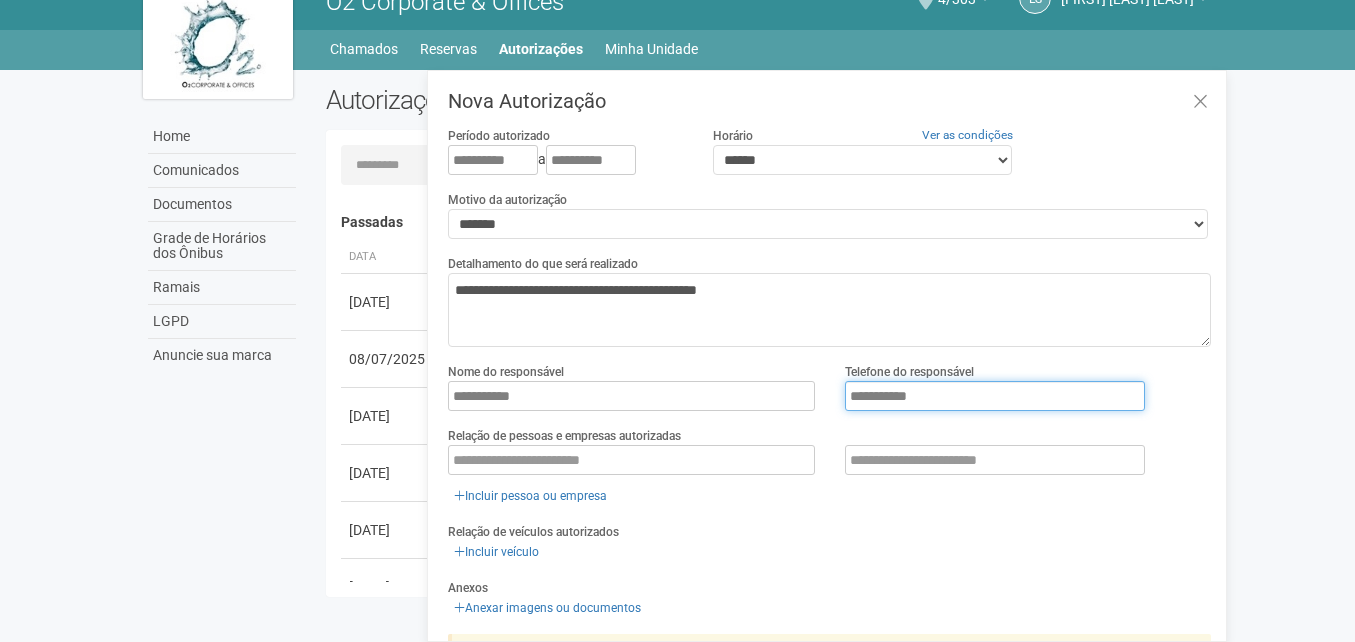 type on "**********" 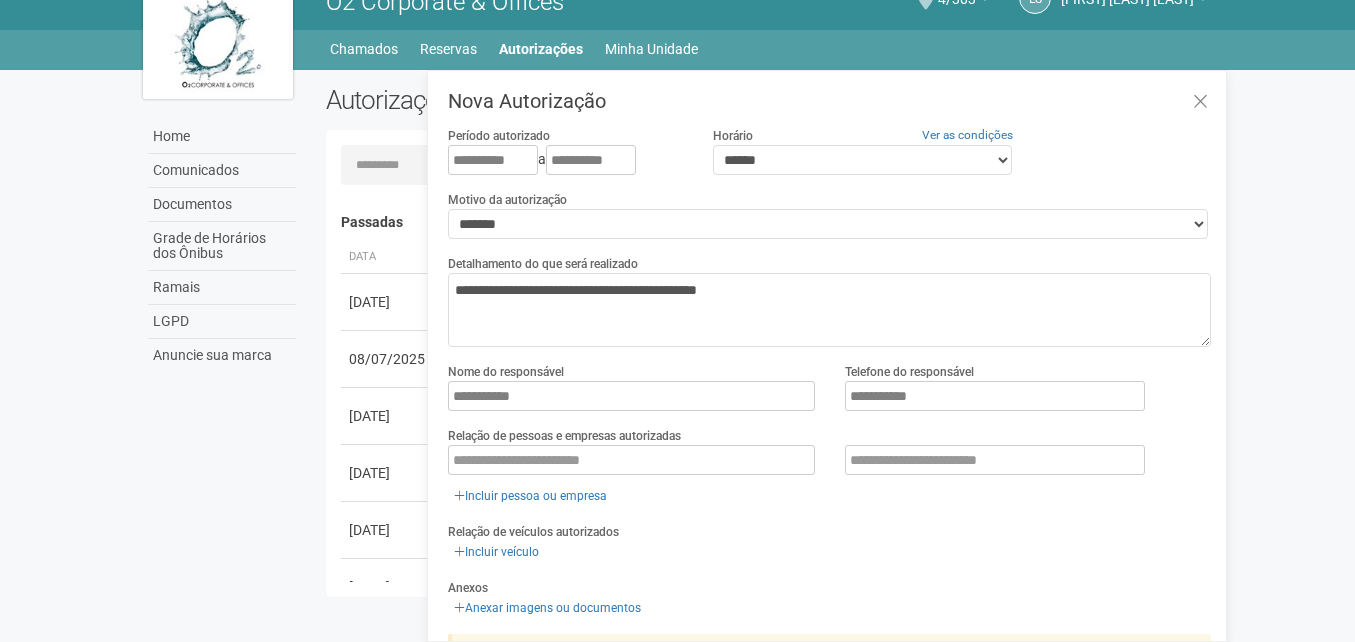 click on "Incluir veículo" at bounding box center (829, 552) 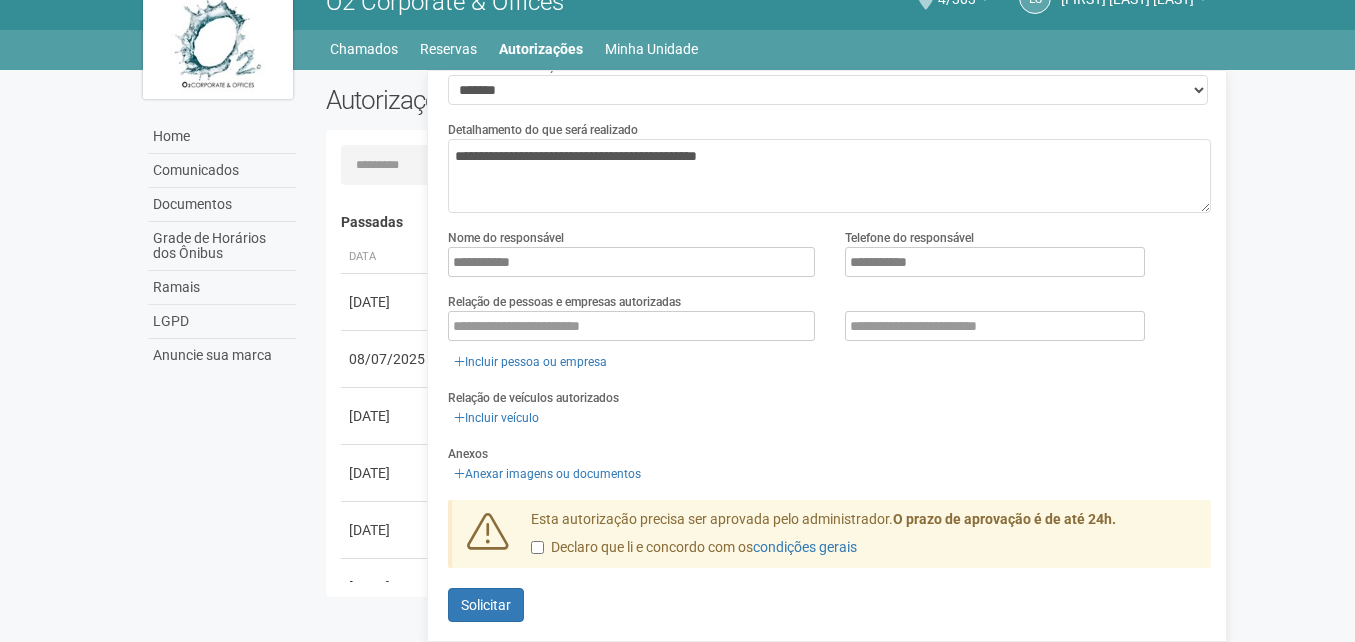 scroll, scrollTop: 141, scrollLeft: 0, axis: vertical 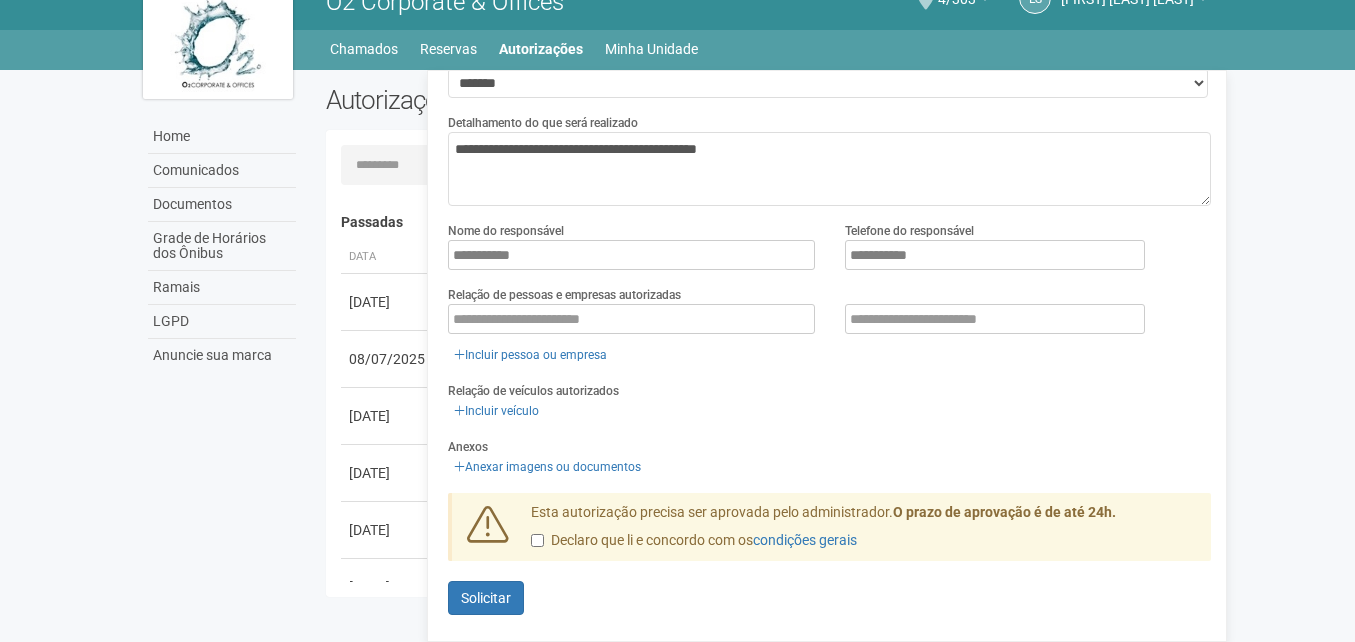 click on "Declaro que li e concordo com os
condições gerais" at bounding box center (694, 541) 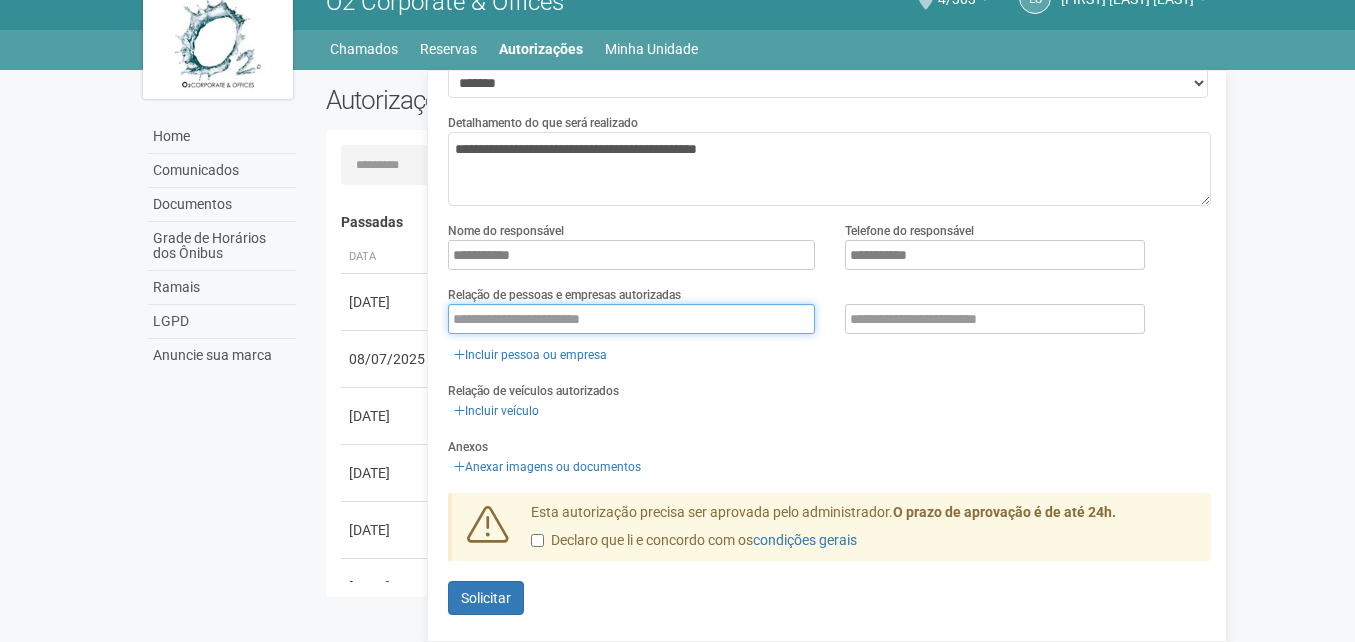 click at bounding box center (631, 319) 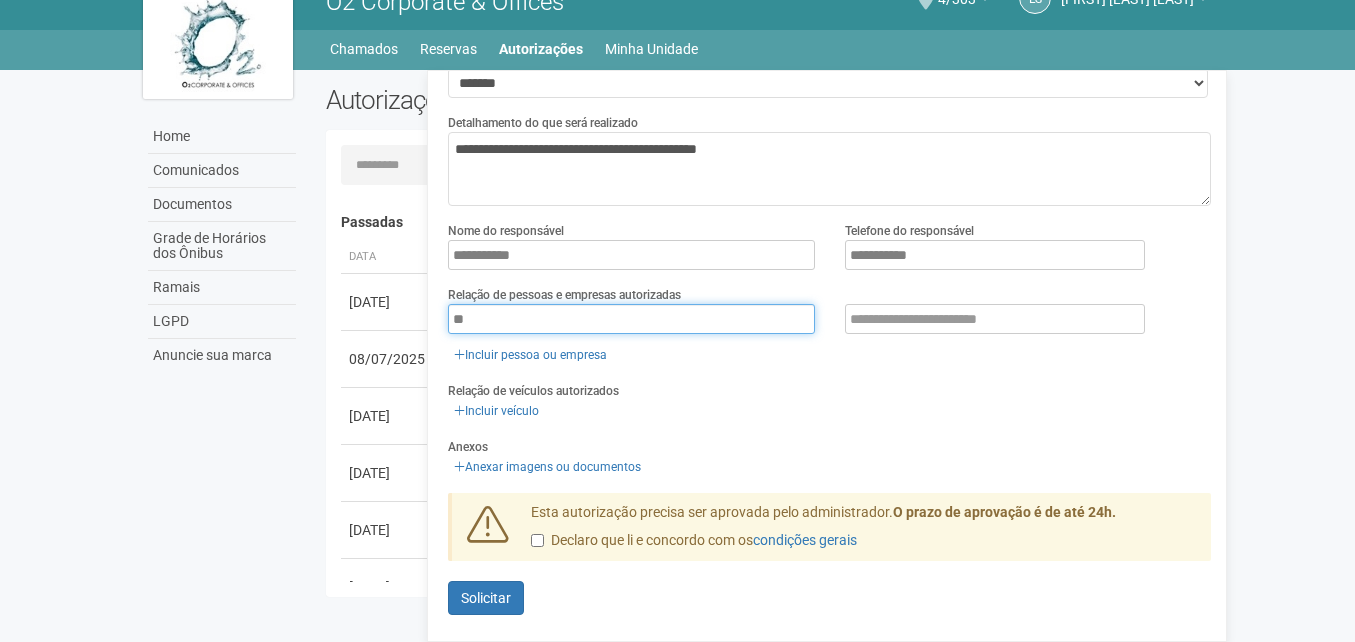 type on "*******" 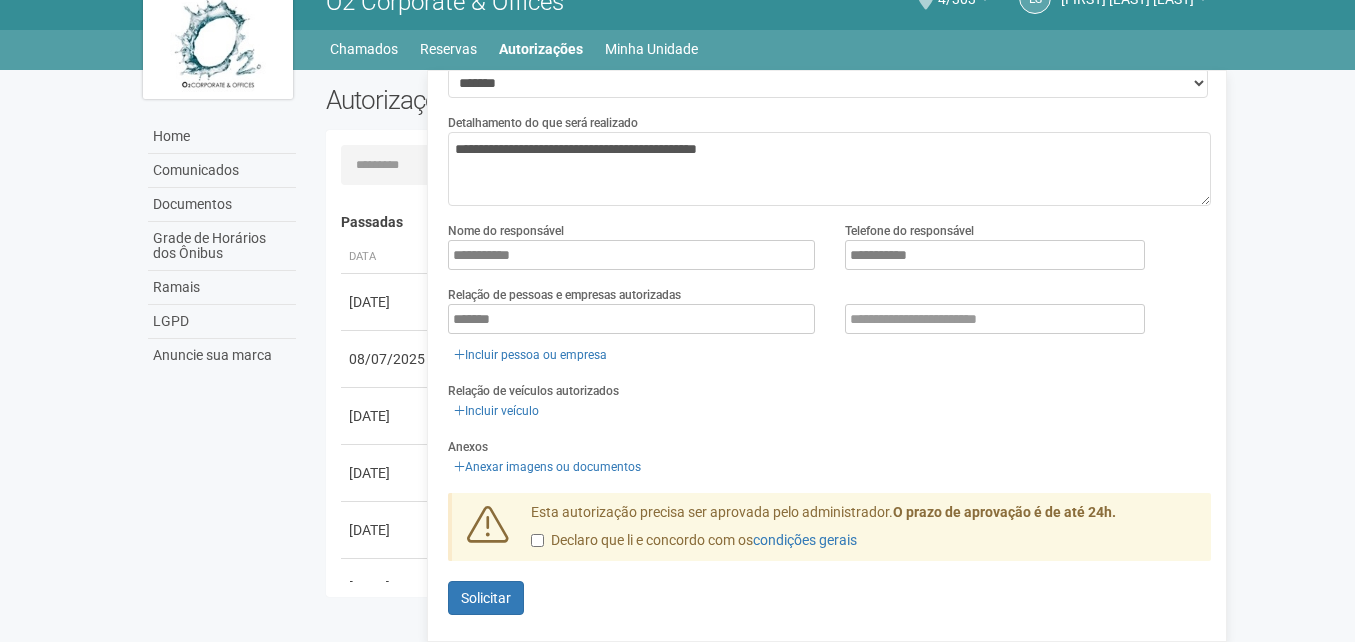 click on "Relação de veículos autorizados
Incluir veículo" at bounding box center [829, 401] 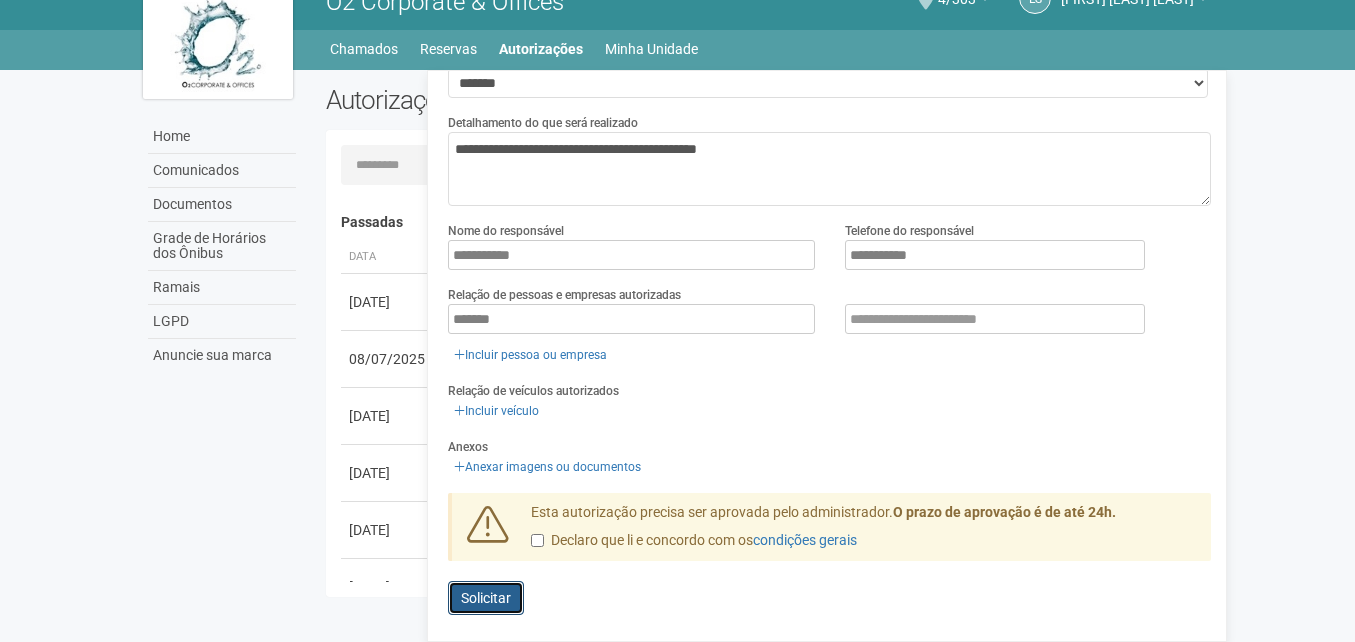click on "Solicitar" at bounding box center [486, 598] 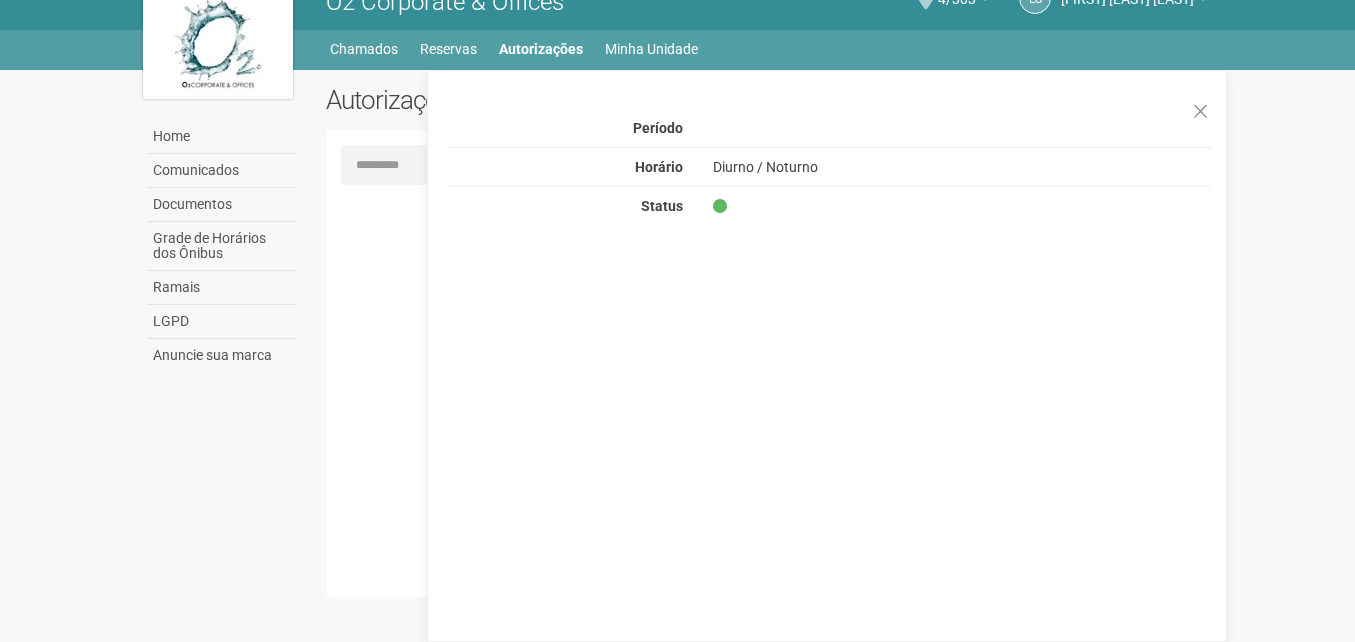 scroll, scrollTop: 0, scrollLeft: 0, axis: both 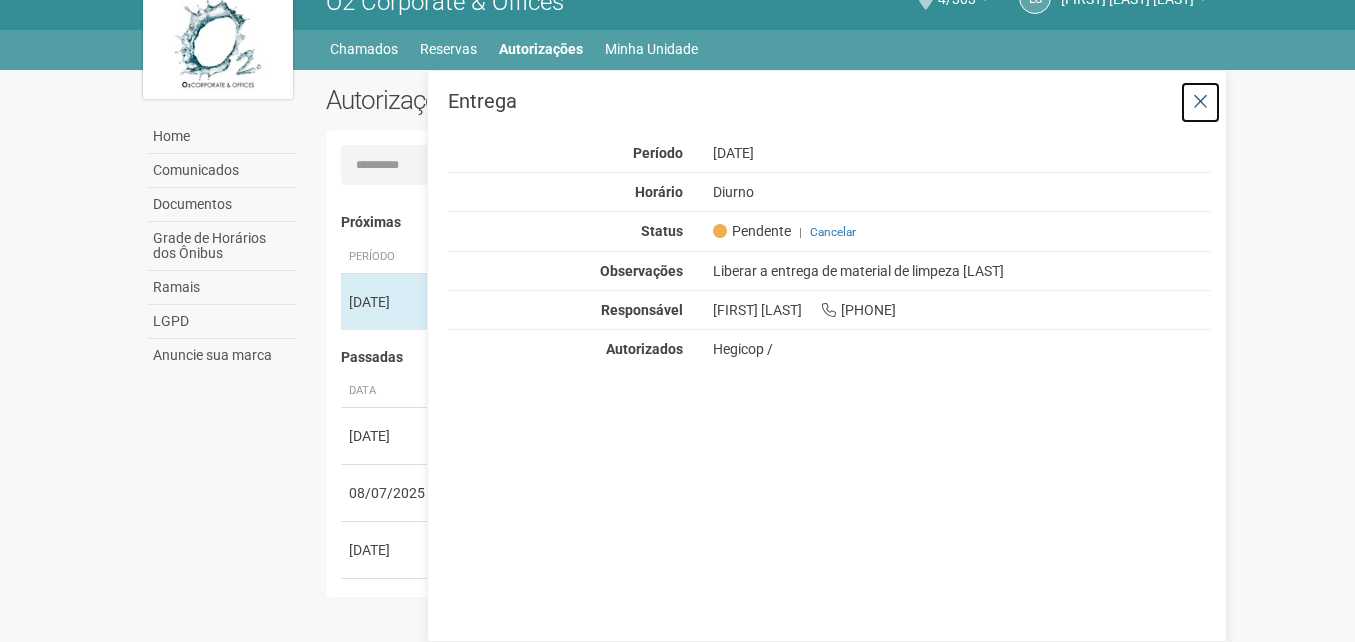 click at bounding box center [1200, 102] 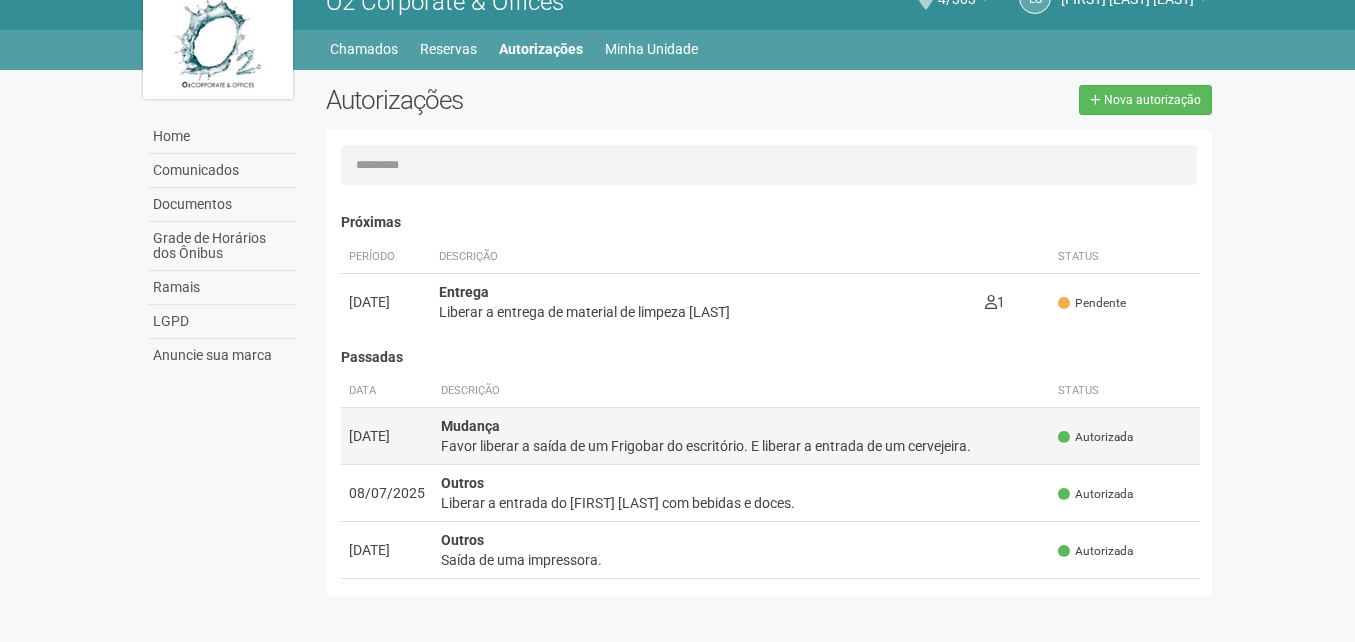click on "Favor liberar a saída de um Frigobar do escritório.
E liberar a entrada de um cervejeira." at bounding box center [742, 446] 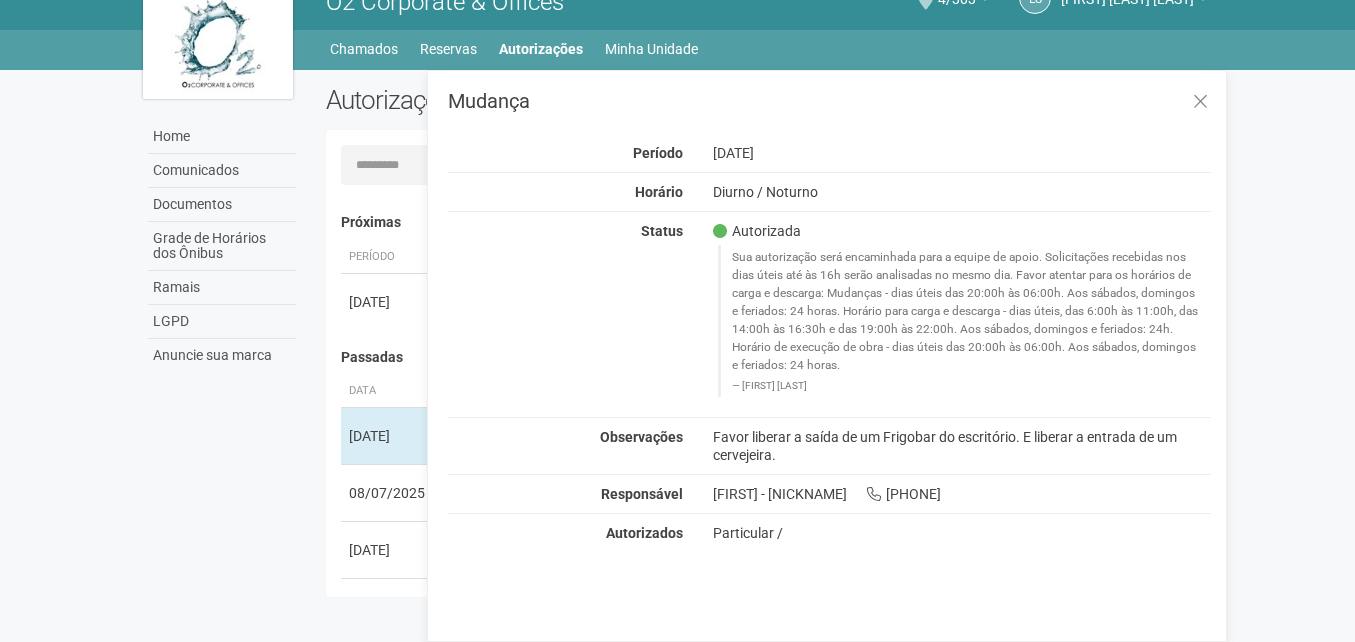 drag, startPoint x: 707, startPoint y: 437, endPoint x: 788, endPoint y: 449, distance: 81.88406 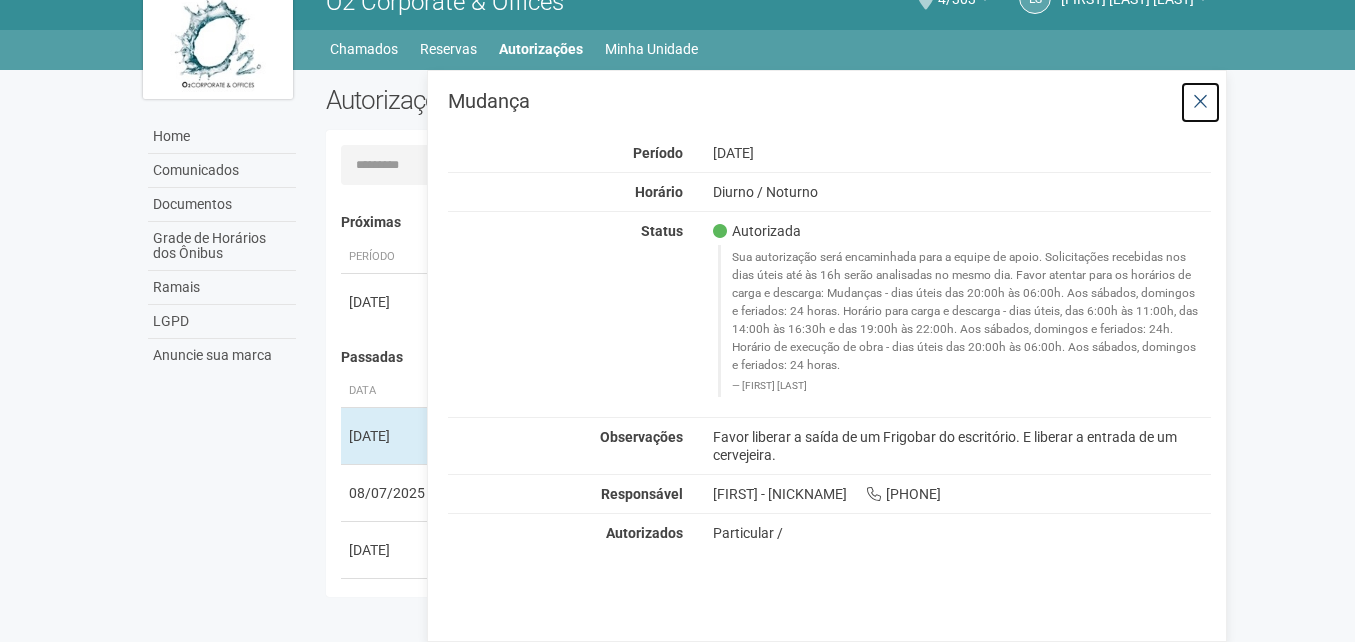 click at bounding box center [1200, 102] 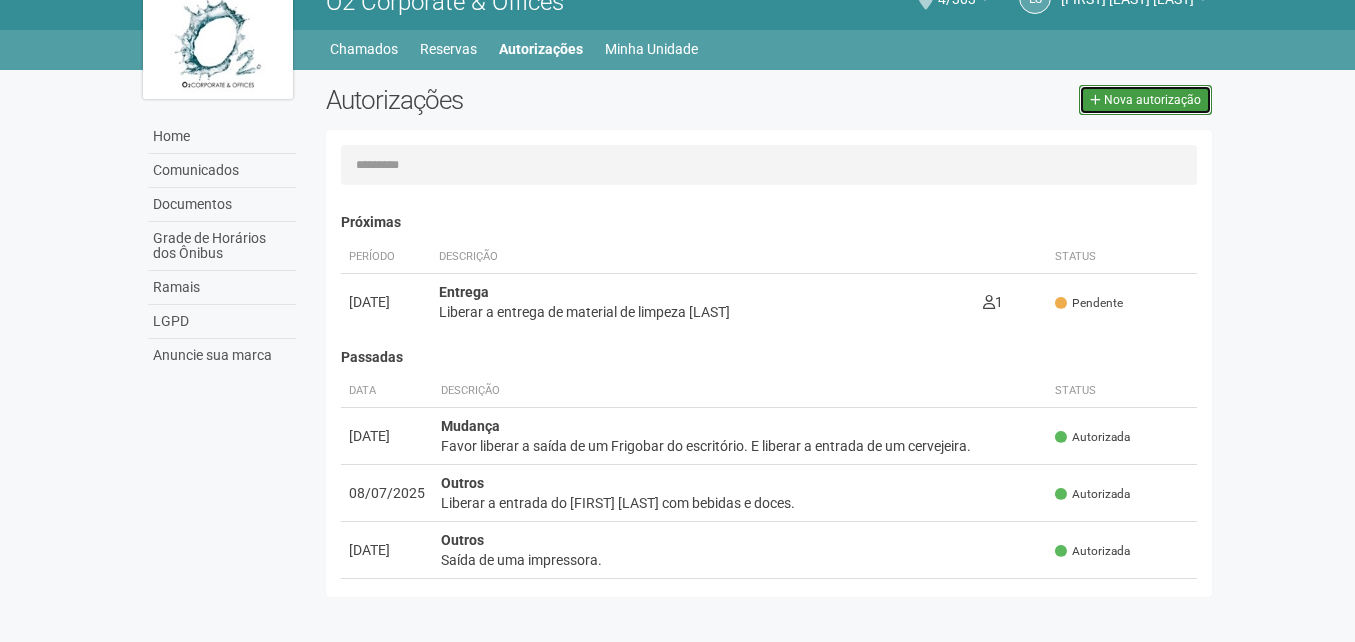 click on "Nova autorização" at bounding box center (1145, 100) 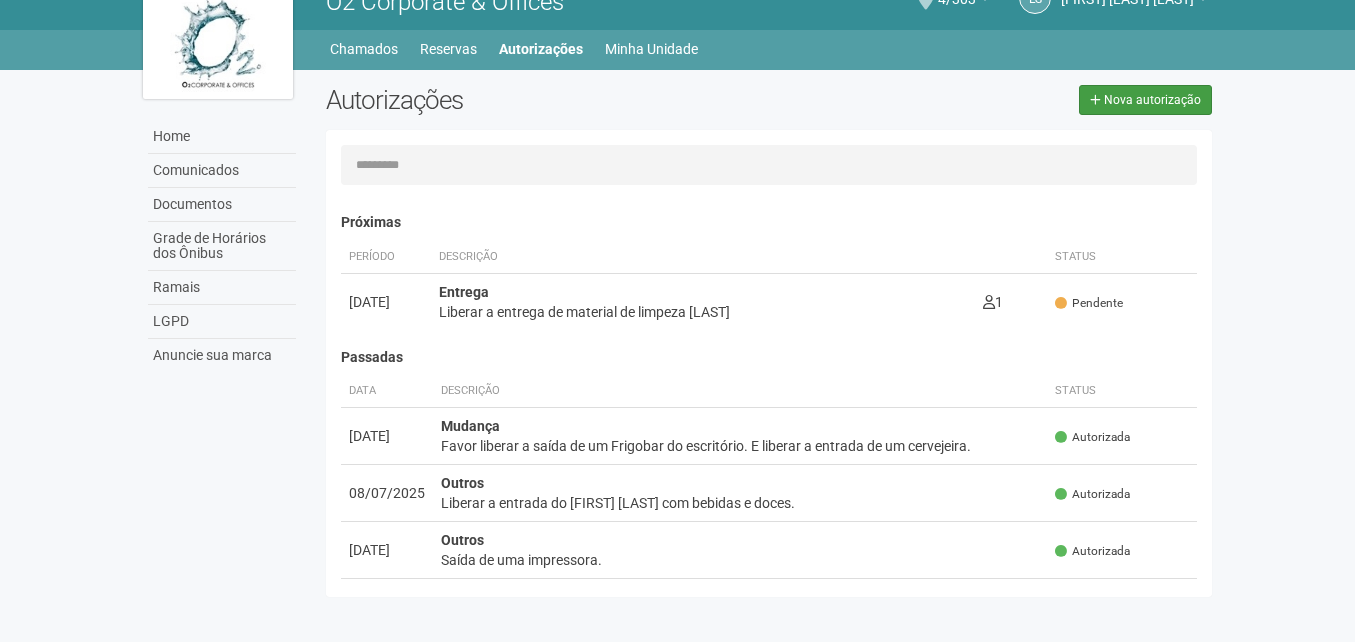 type 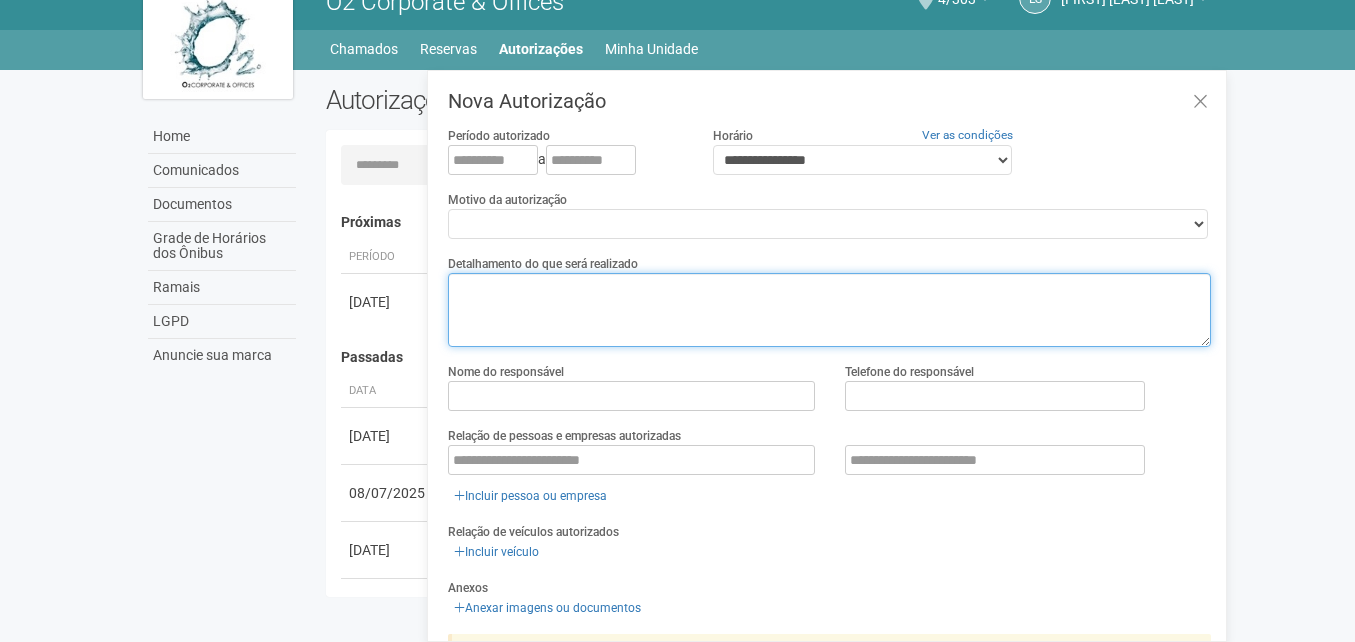 click at bounding box center [829, 310] 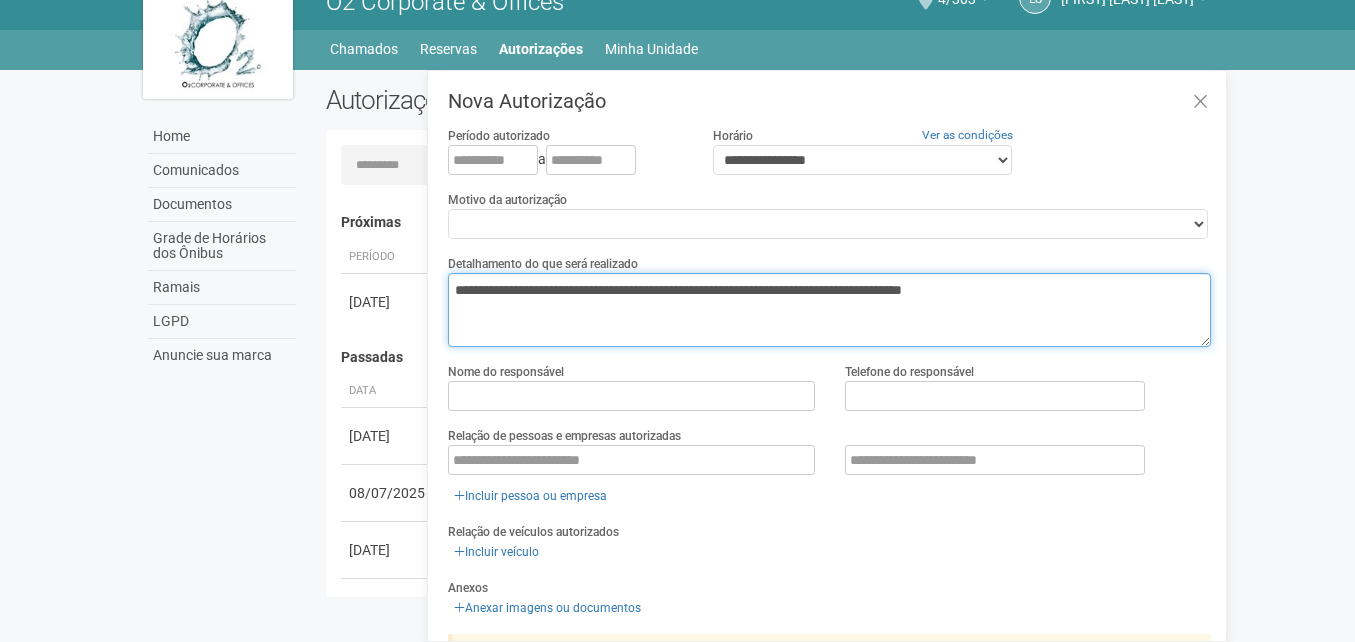 type on "**********" 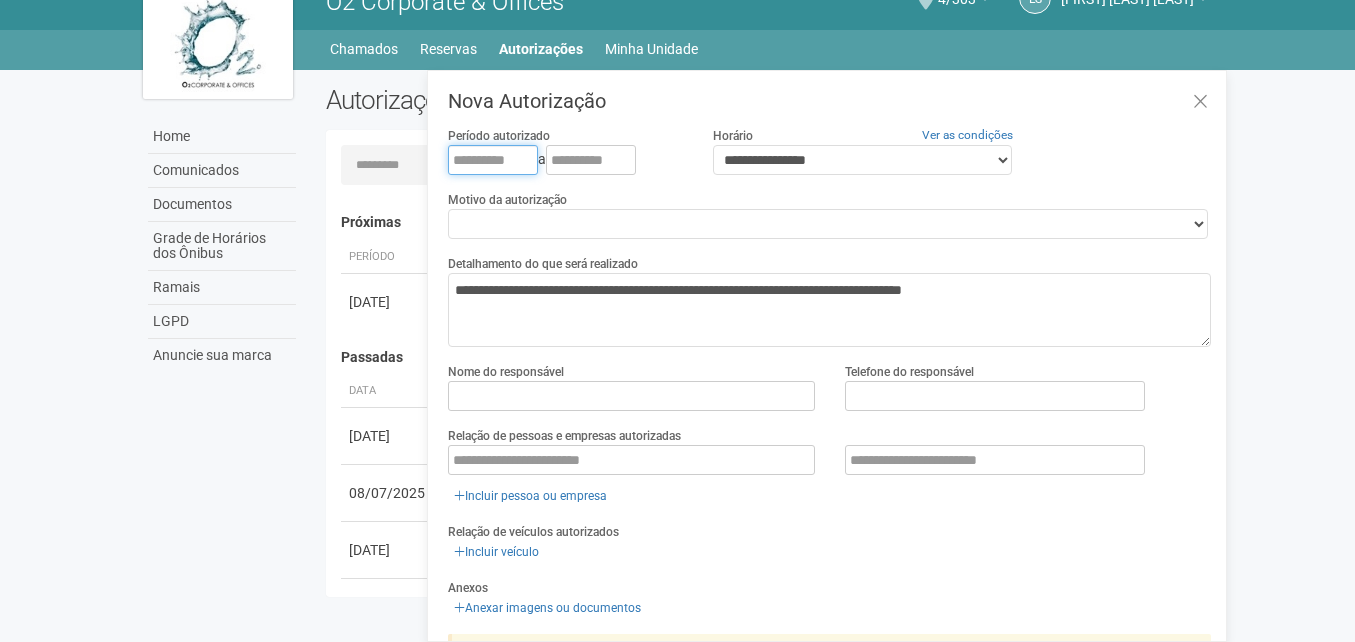 click at bounding box center [493, 160] 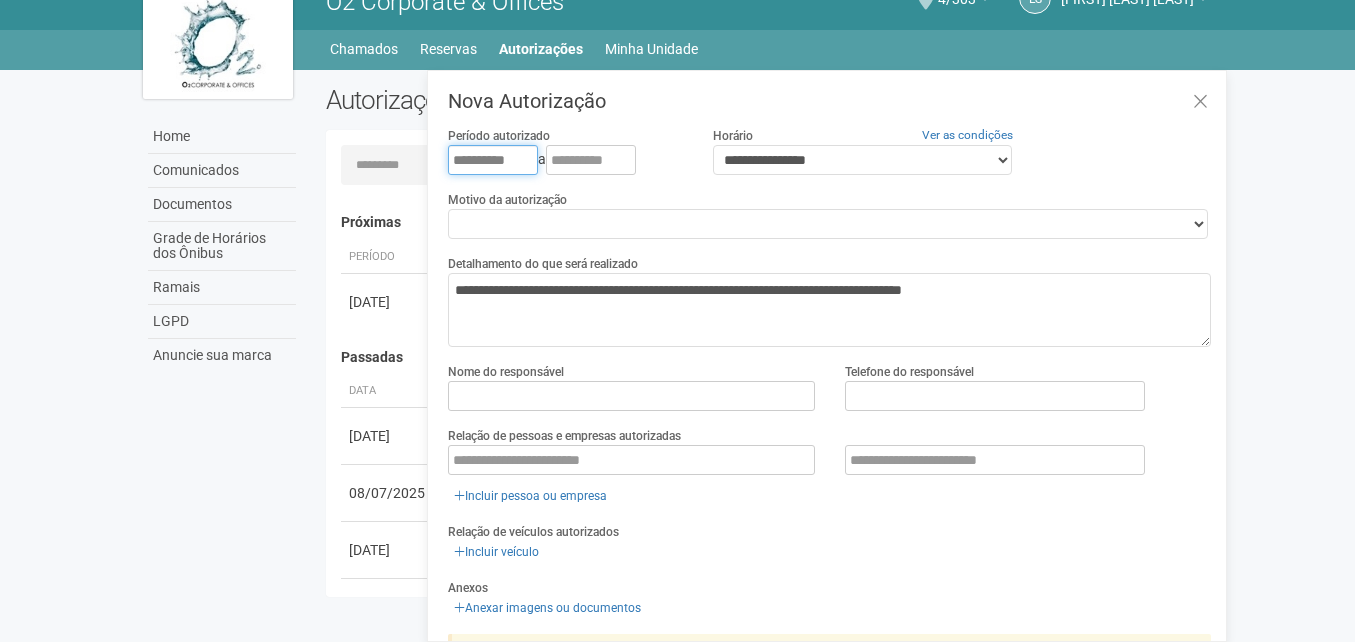 type on "**********" 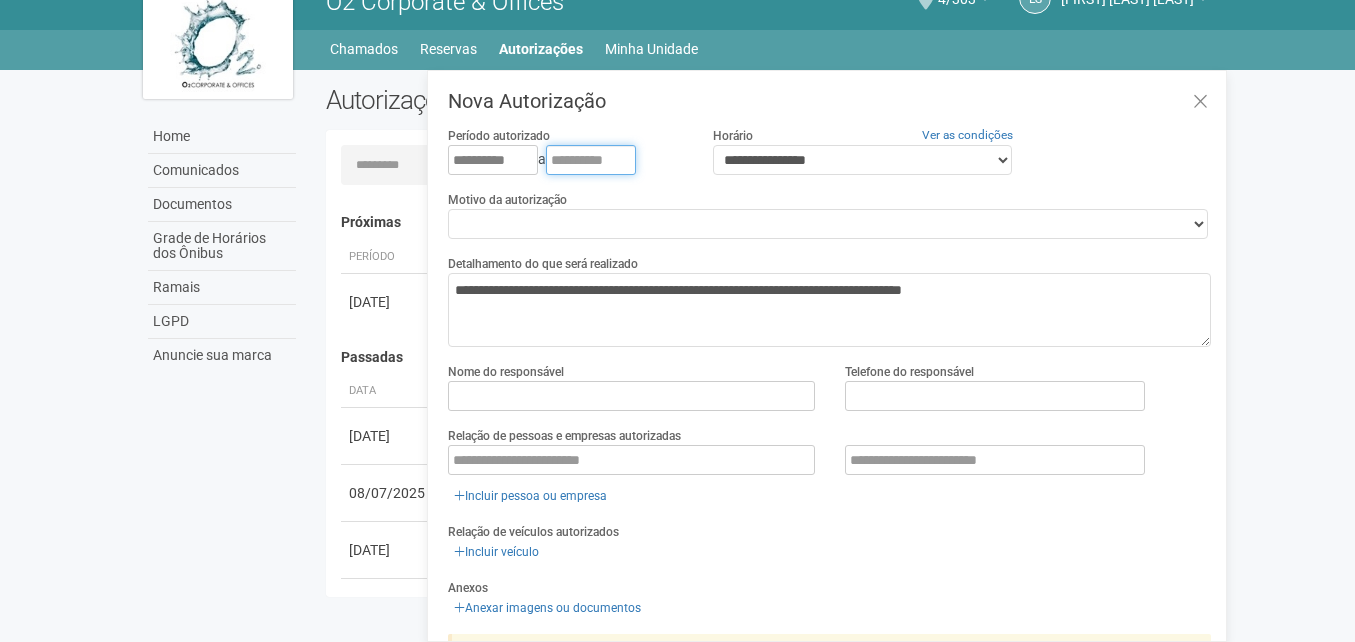 click at bounding box center (591, 160) 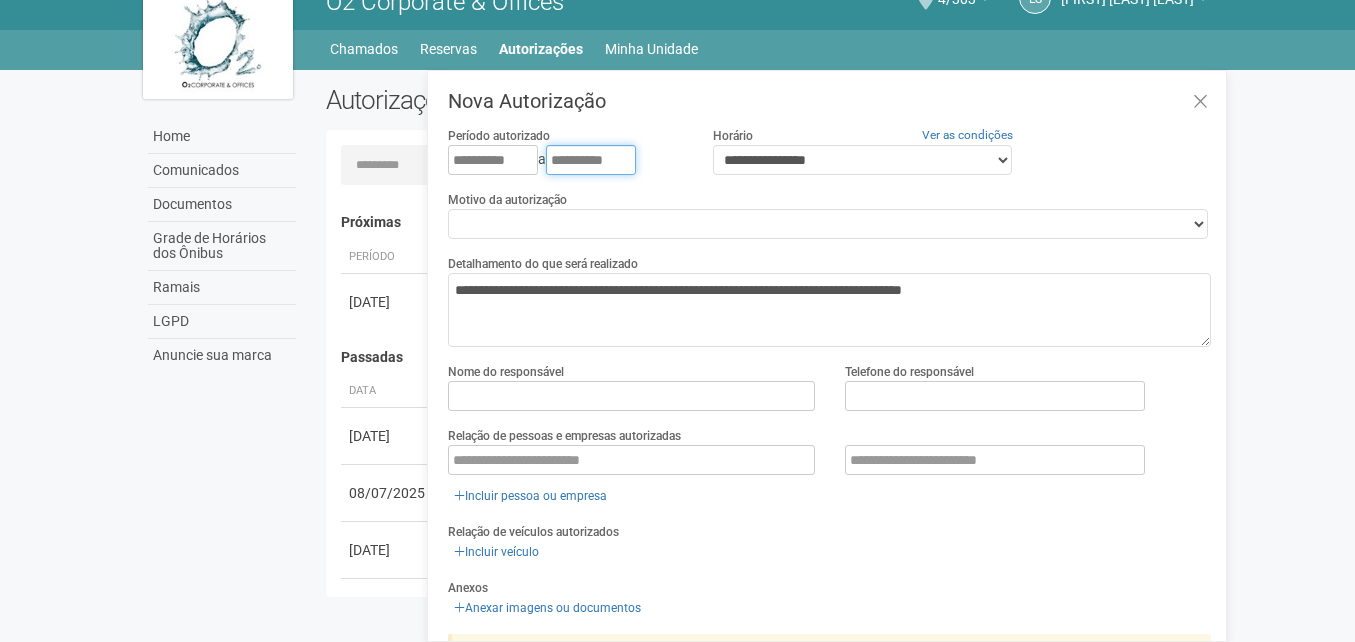 type on "**********" 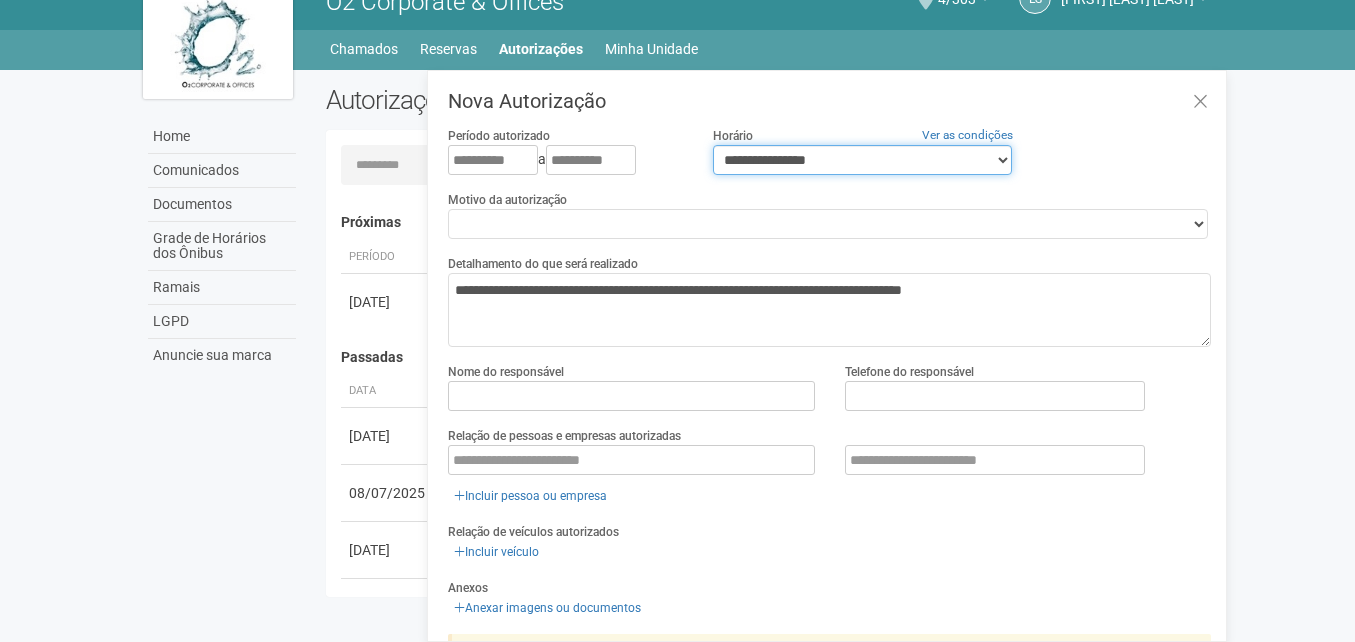click on "**********" at bounding box center [862, 160] 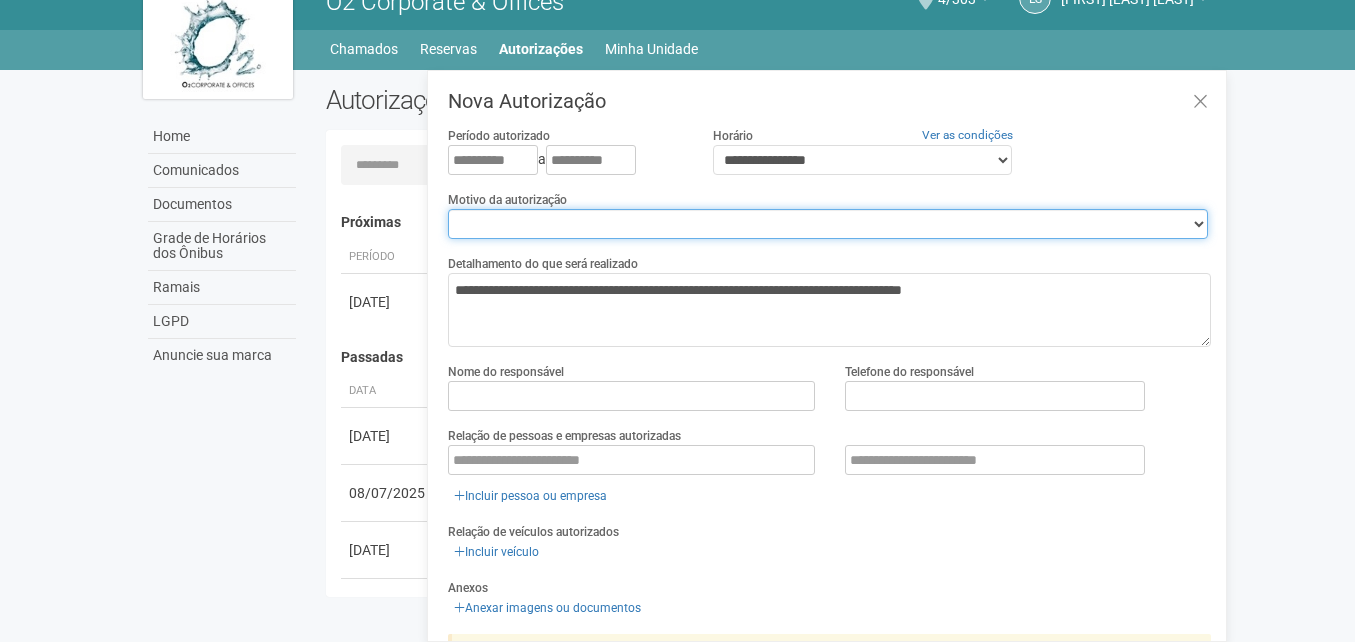 click on "**********" at bounding box center (828, 224) 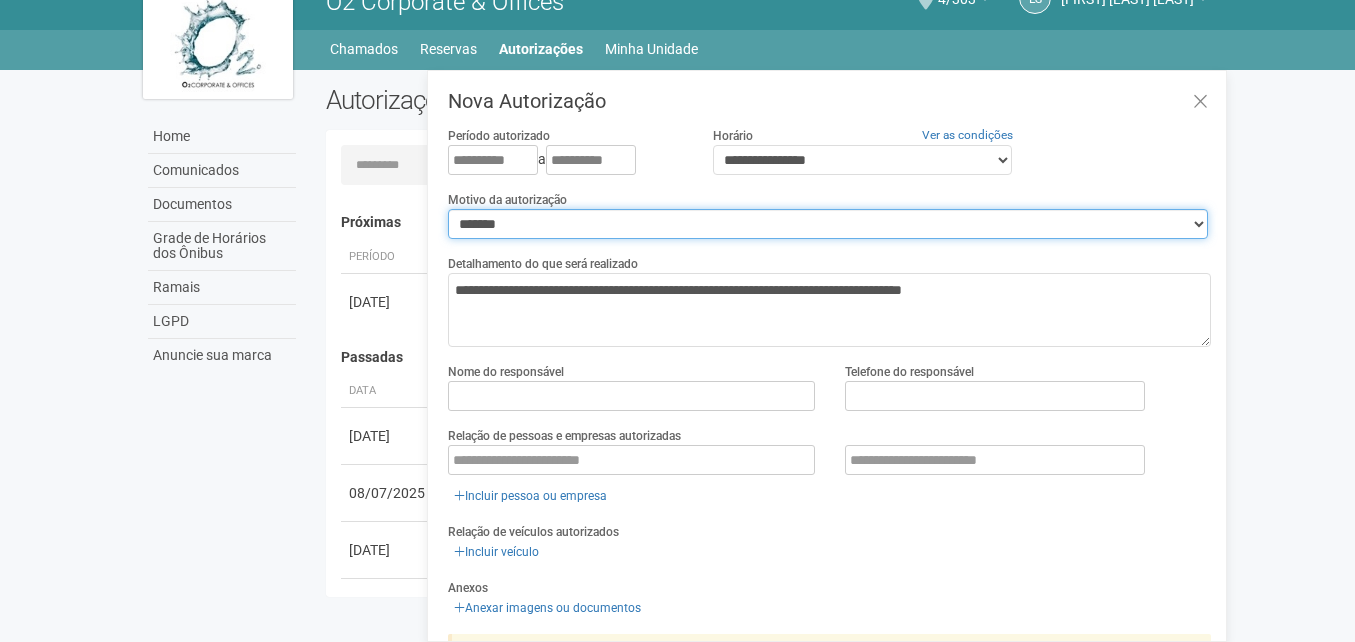 click on "**********" at bounding box center (828, 224) 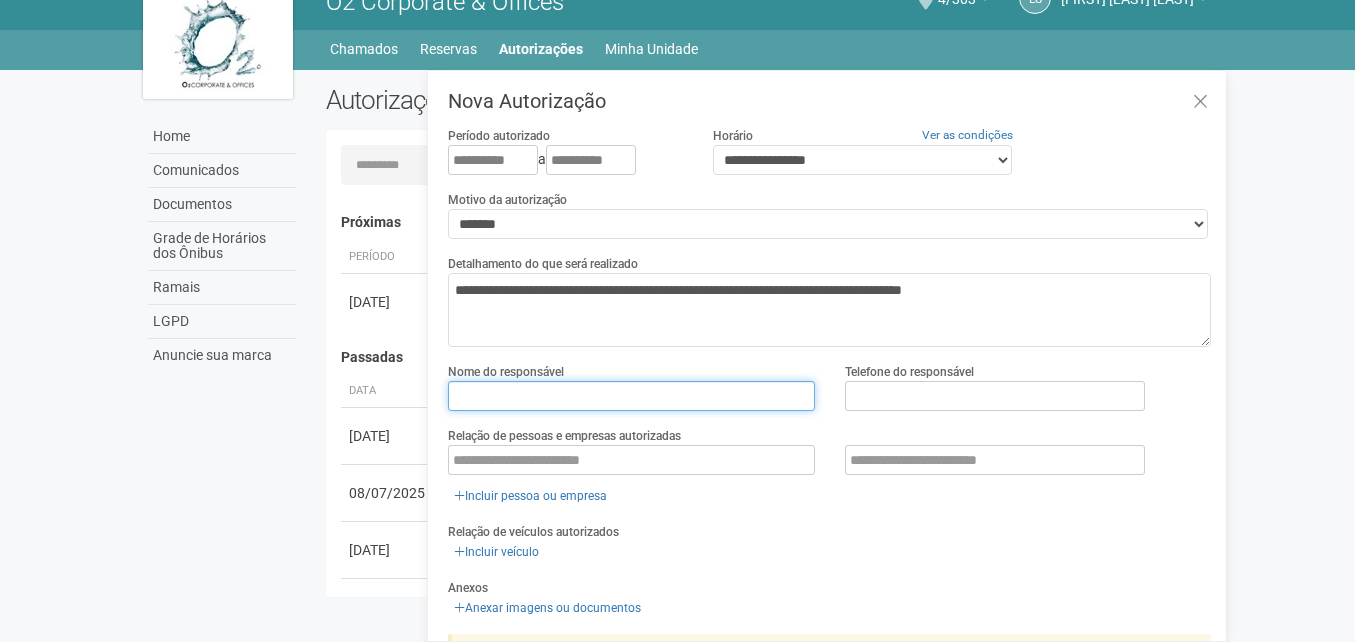 click at bounding box center [631, 396] 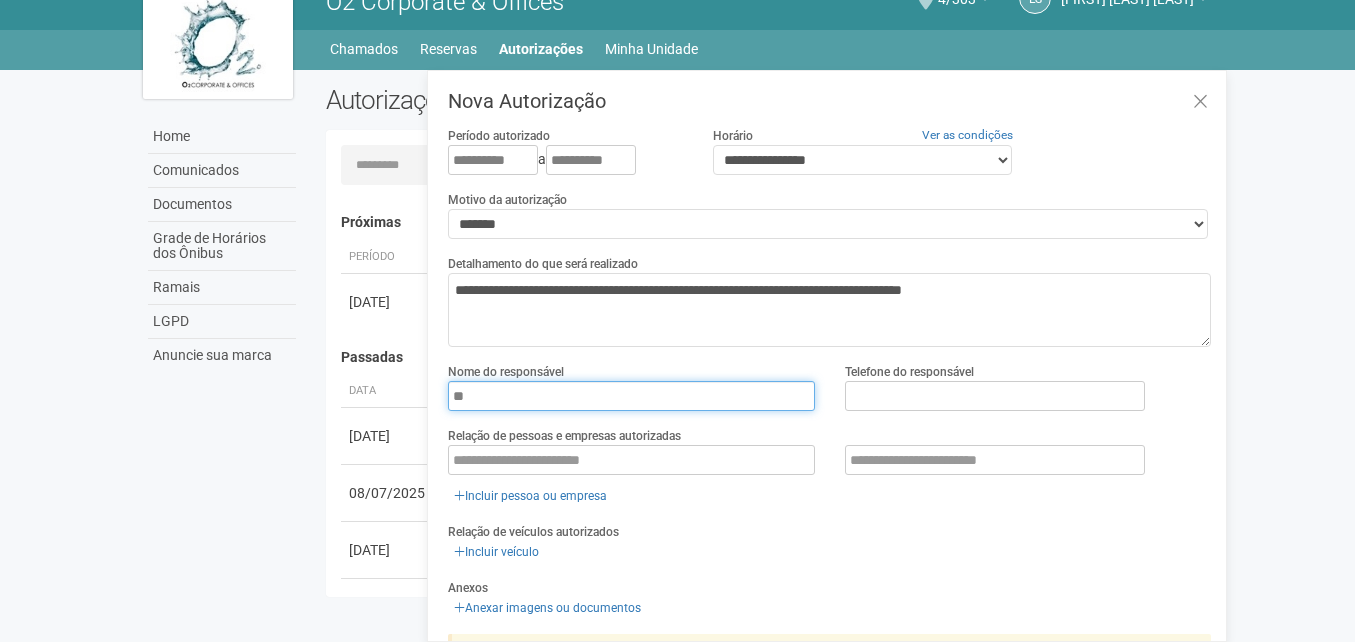 type on "**********" 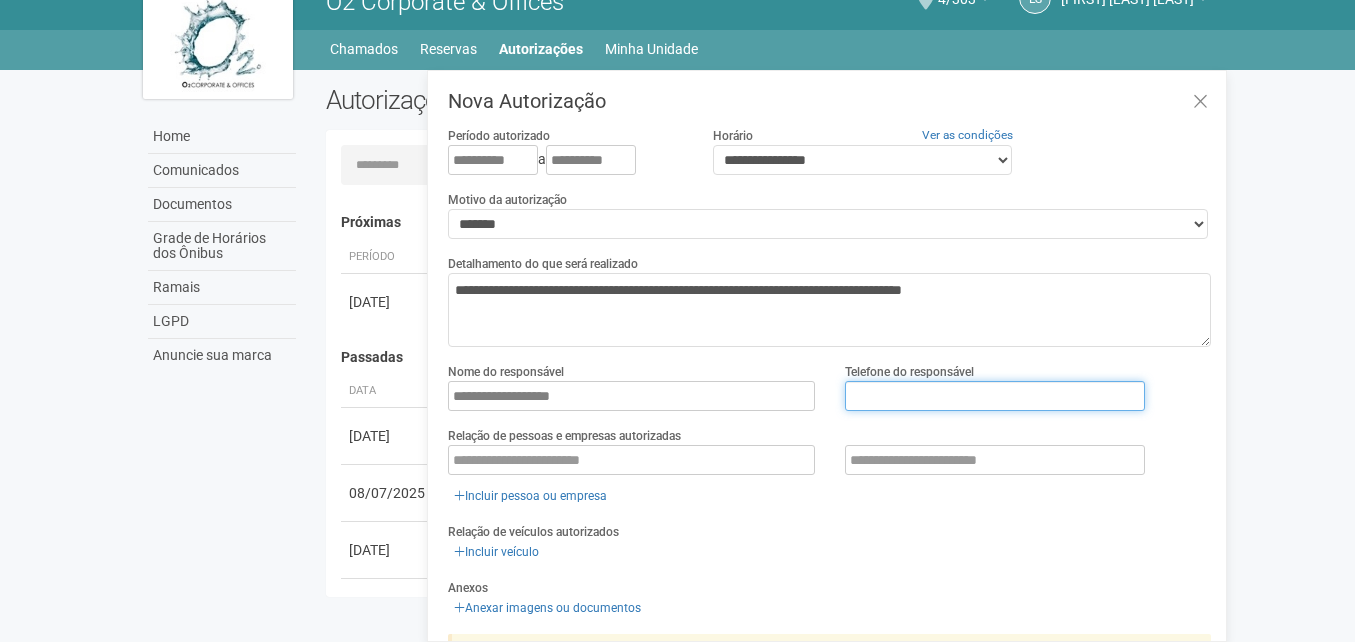 type on "**********" 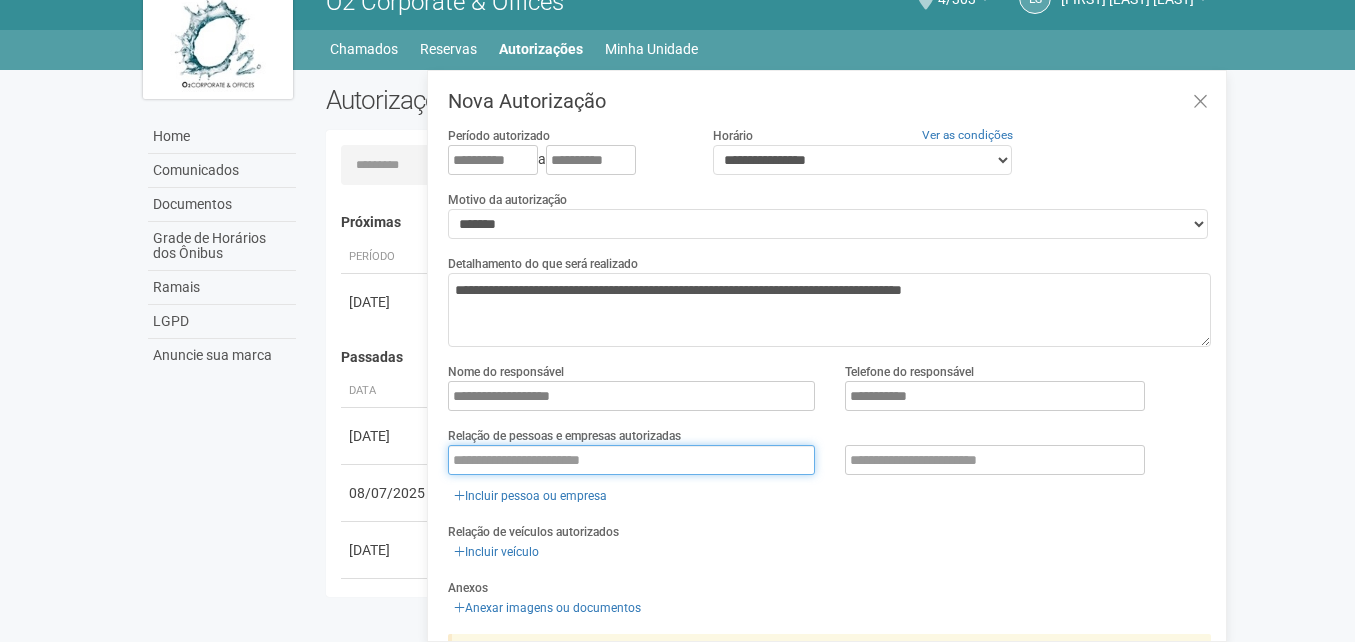 type on "**********" 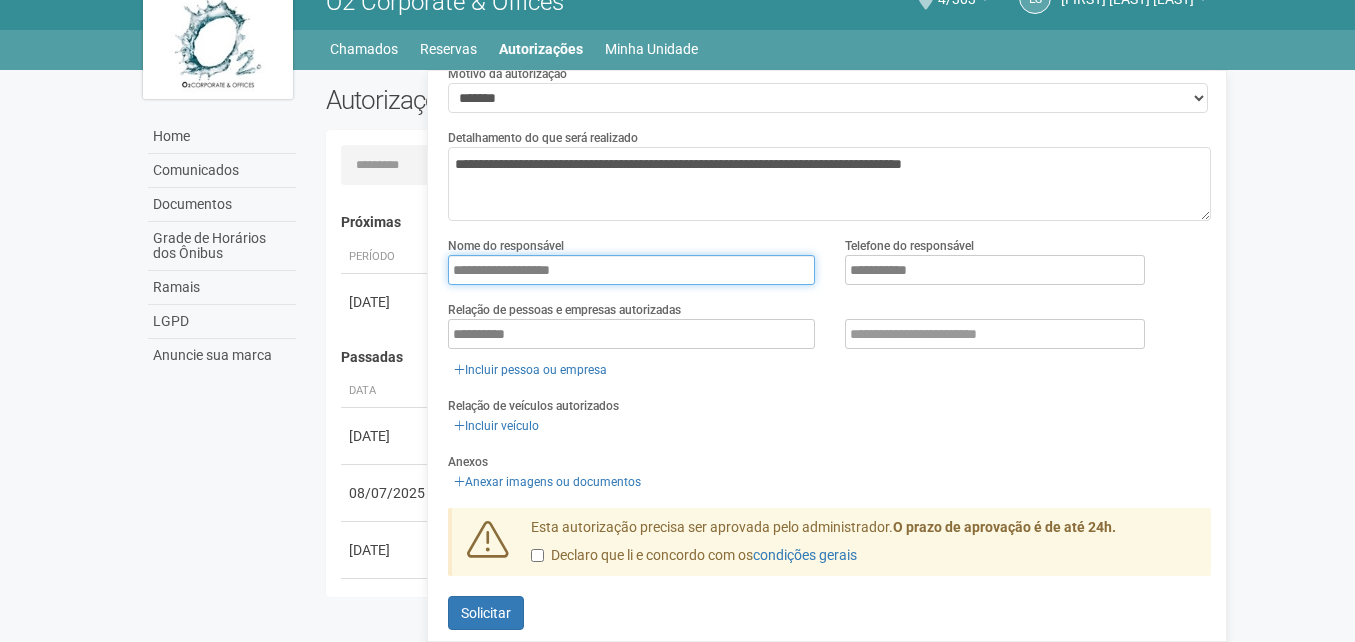 scroll, scrollTop: 141, scrollLeft: 0, axis: vertical 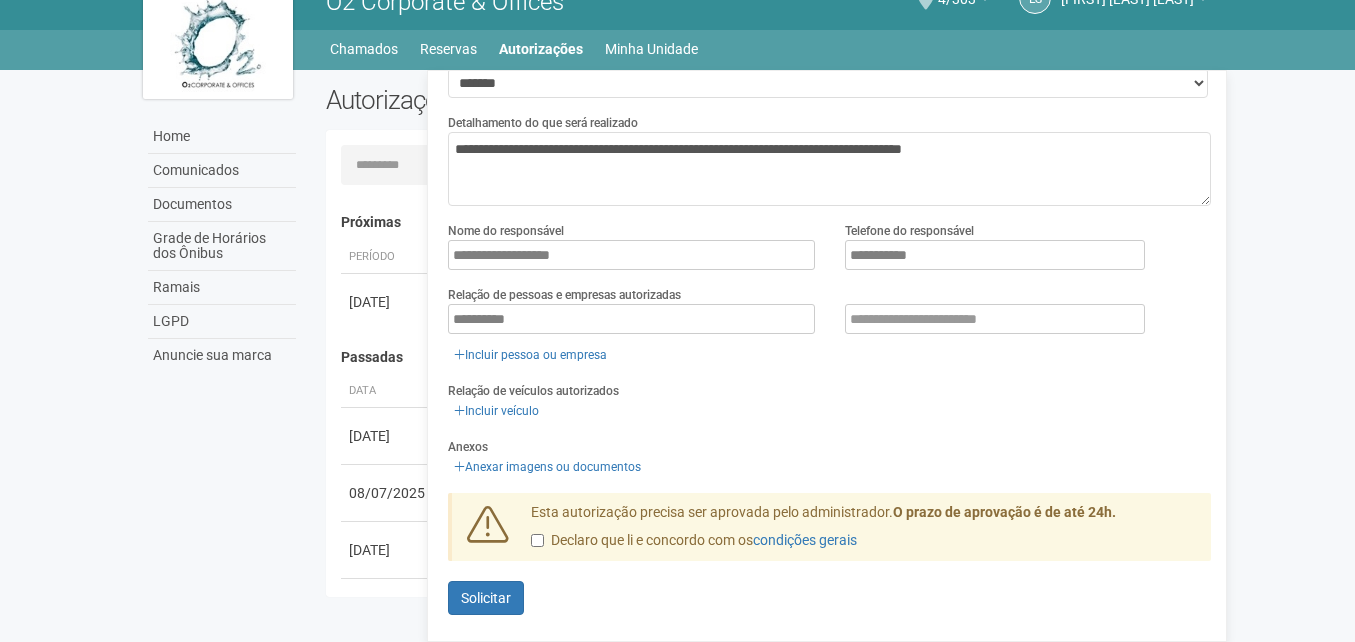 click on "Nova Autorização
Período autorizado
[DATE]
a
[DATE]
Horário
Ver as condições
[NAME]
[NAME]
[NAME]
Motivo da autorização
[REASON]
Detalhamento do que será realizado
[DETAILS]
Nome do responsável
[NAME]
Telefone do responsável
[PHONE]
Relação de pessoas e empresas autorizadas
[NAME]" at bounding box center [829, 299] 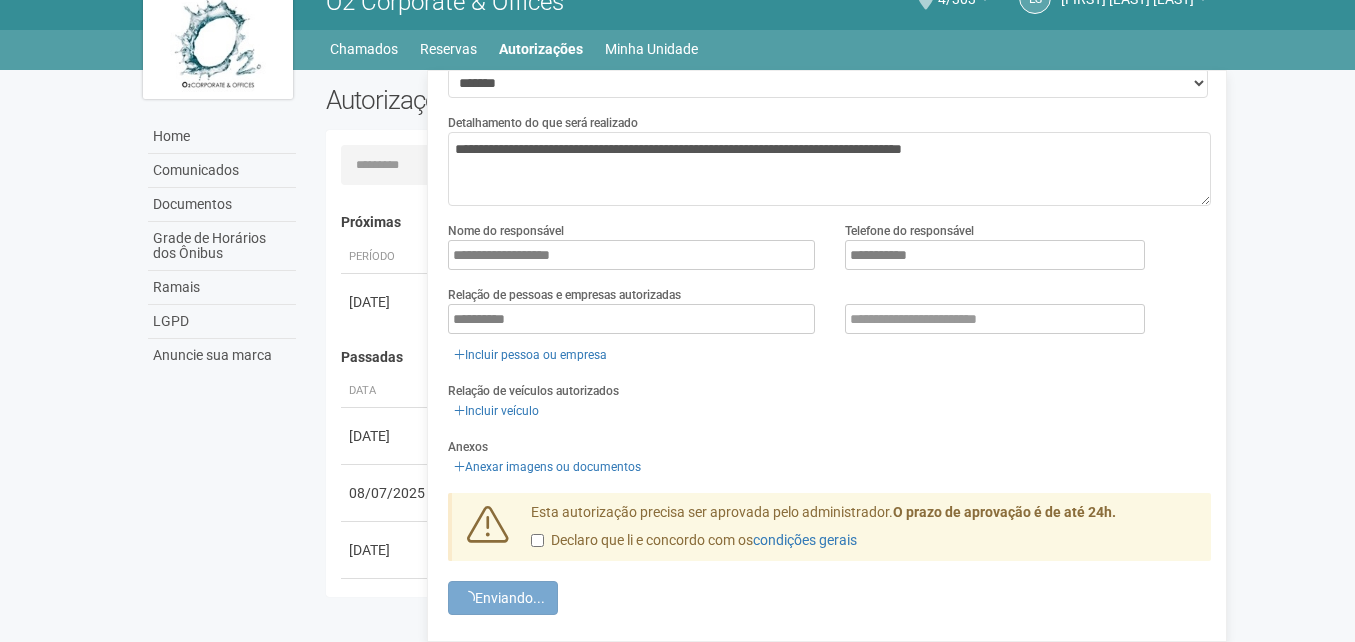scroll, scrollTop: 0, scrollLeft: 0, axis: both 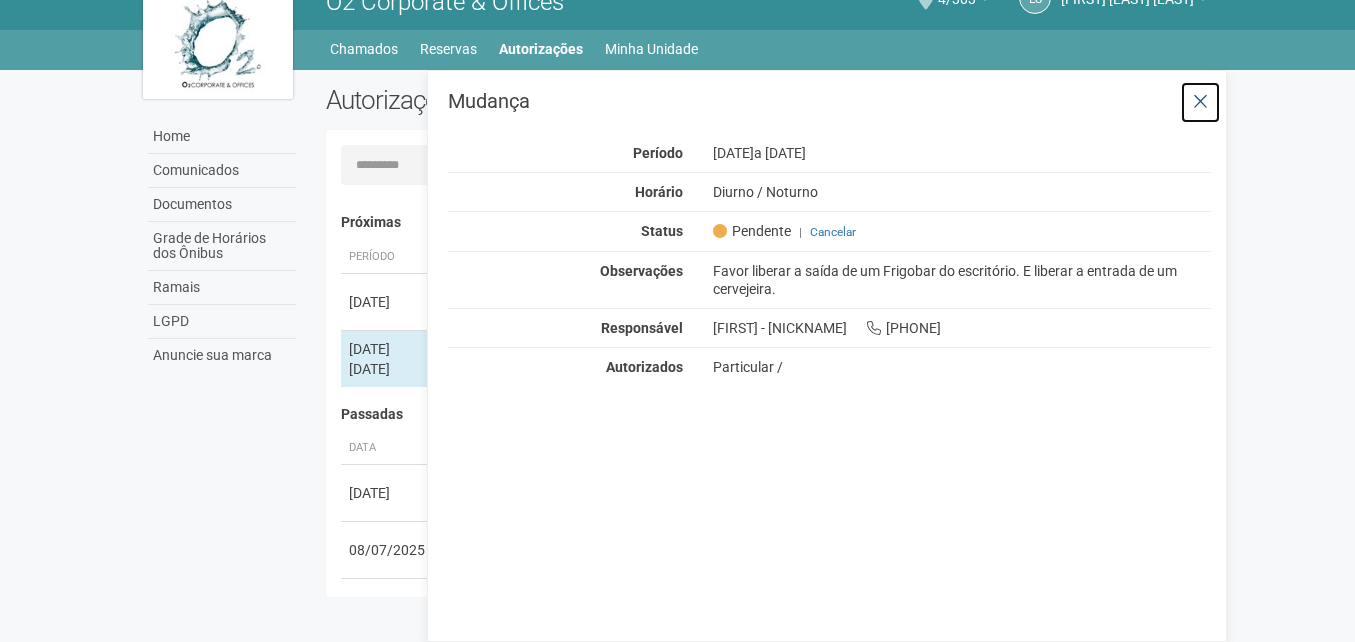 click at bounding box center (1200, 102) 